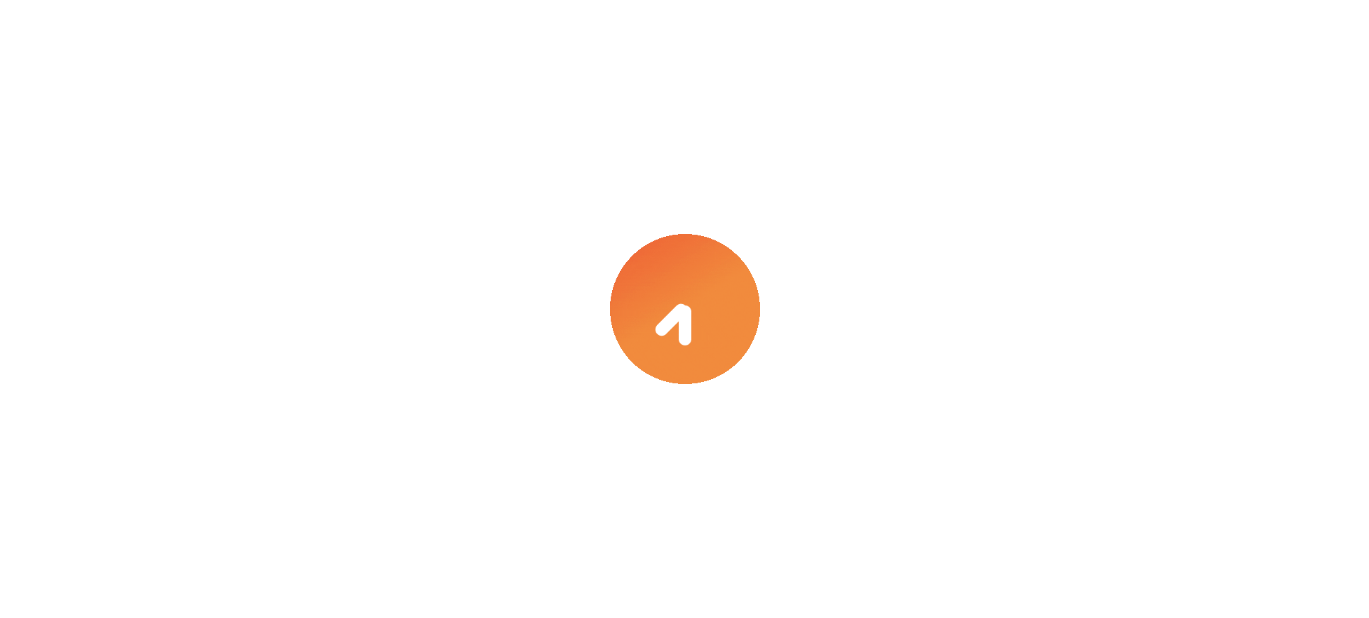 scroll, scrollTop: 0, scrollLeft: 0, axis: both 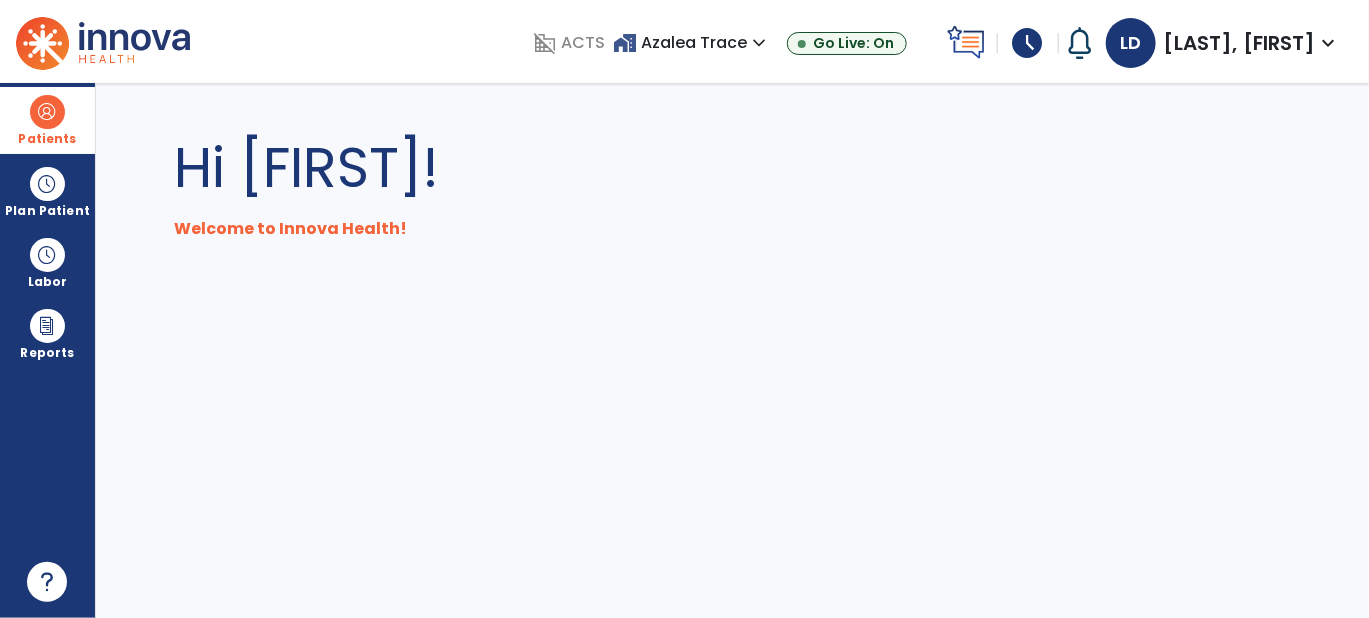 click at bounding box center [47, 112] 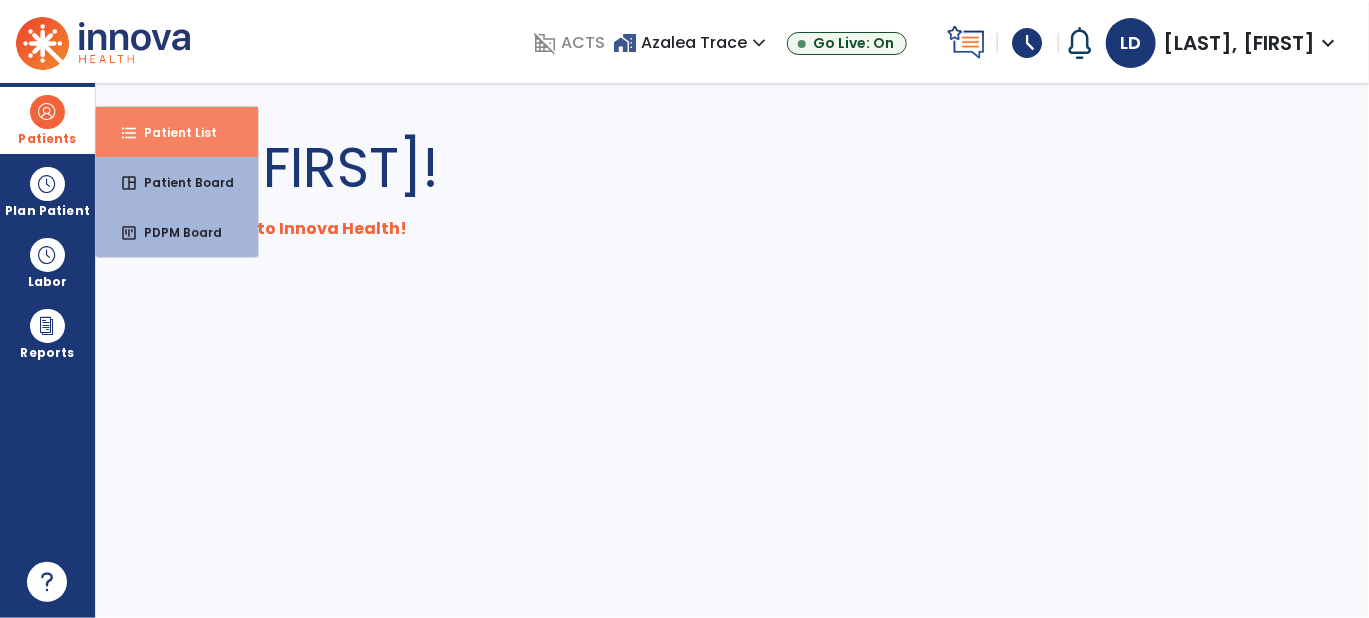 click on "Patient List" at bounding box center [172, 132] 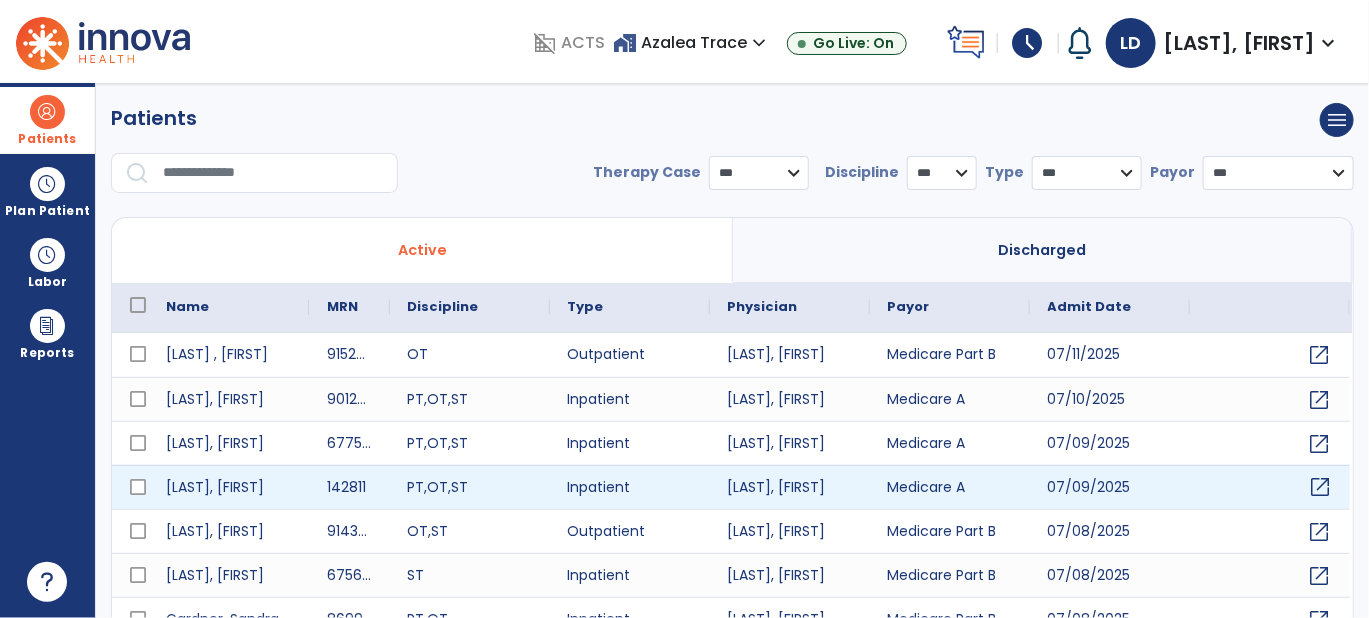 click on "open_in_new" at bounding box center (1321, 487) 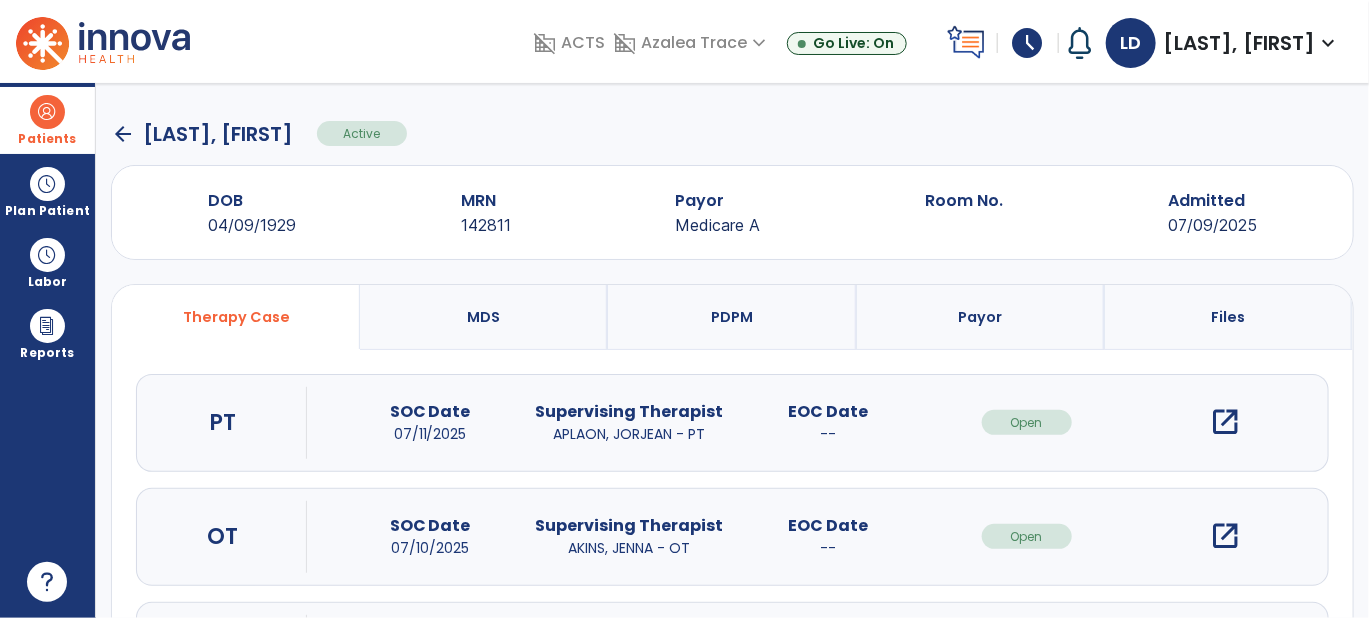 scroll, scrollTop: 128, scrollLeft: 0, axis: vertical 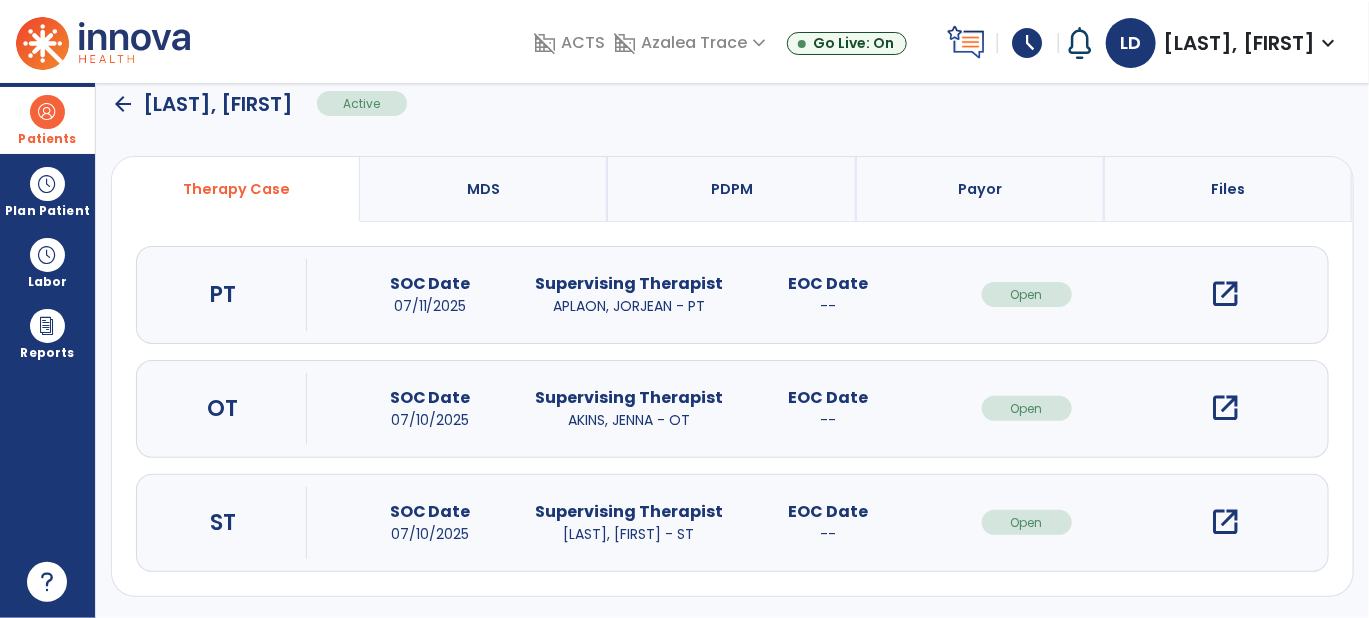 click on "open_in_new" at bounding box center [1226, 294] 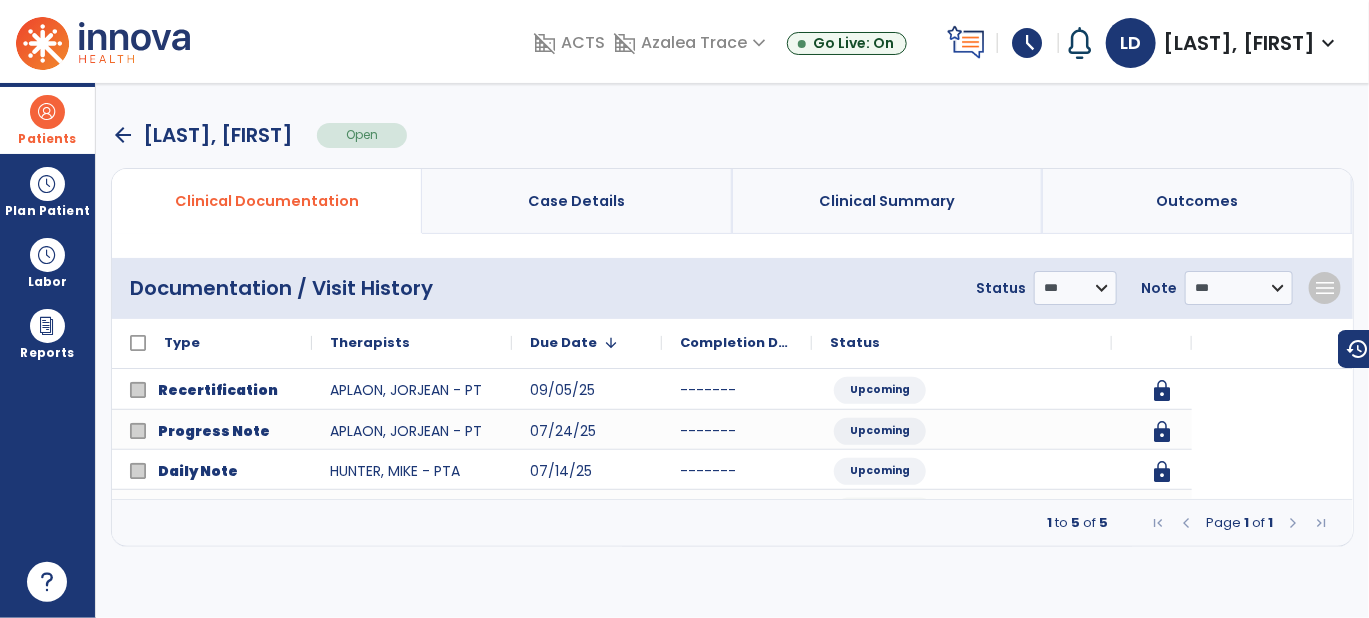scroll, scrollTop: 0, scrollLeft: 0, axis: both 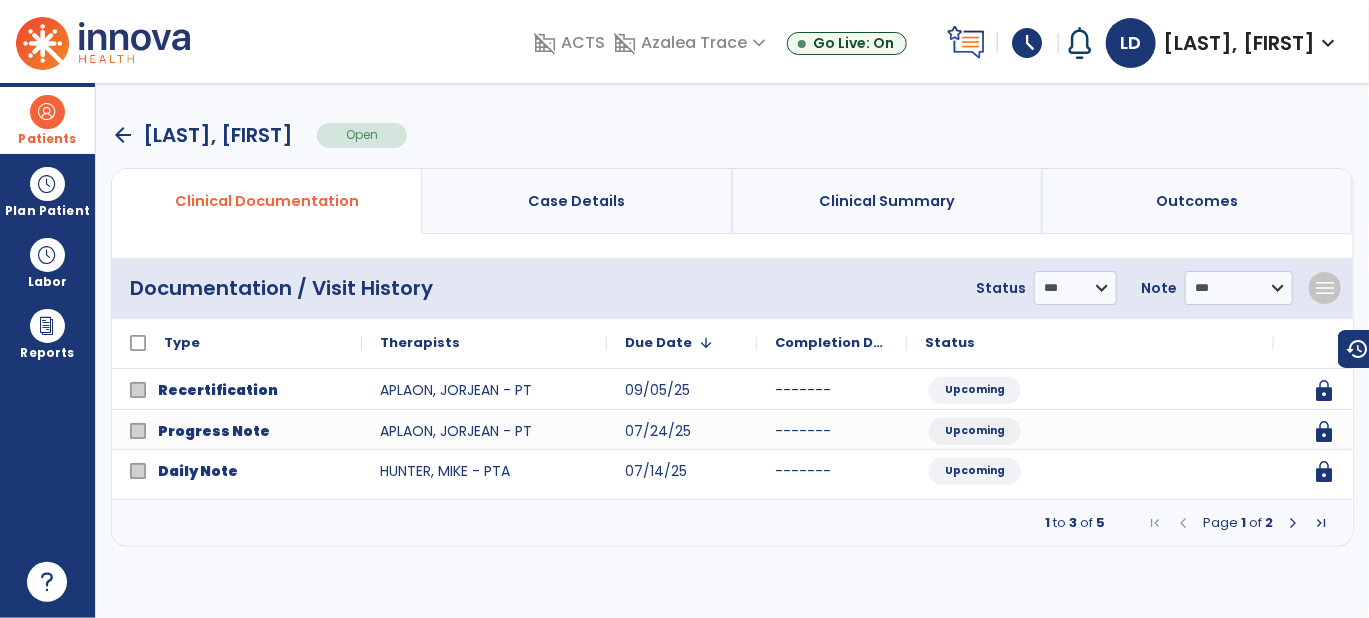 click at bounding box center (1293, 523) 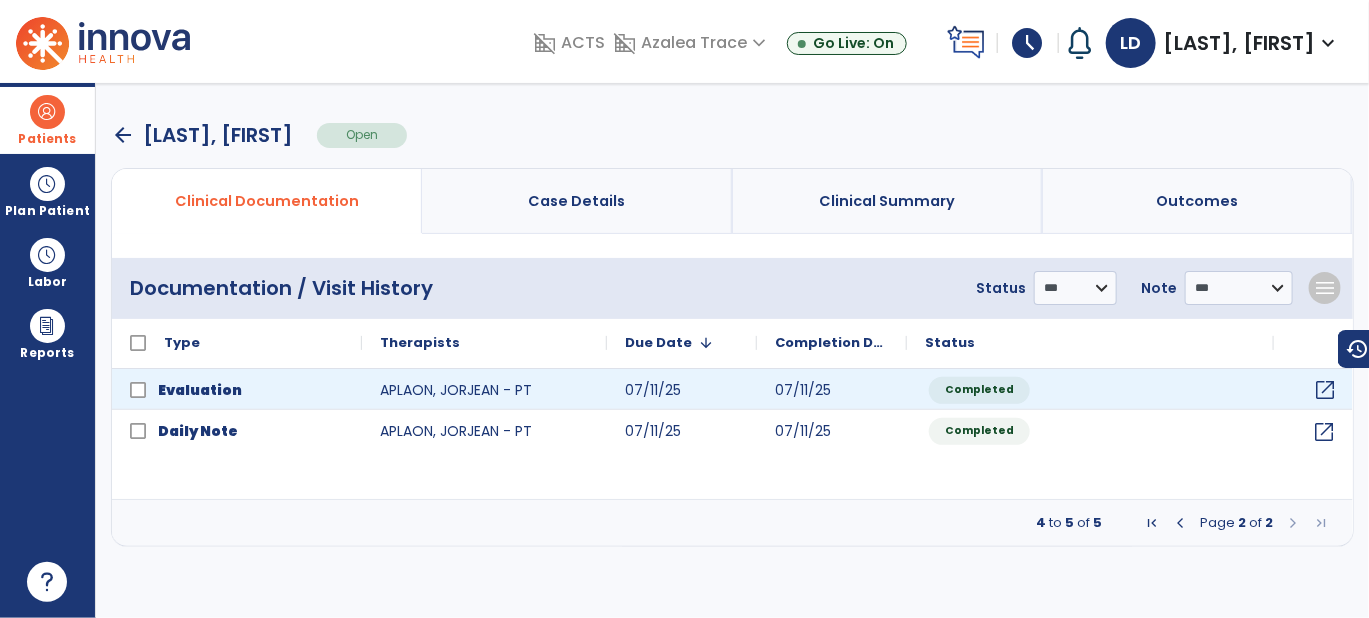 click on "open_in_new" 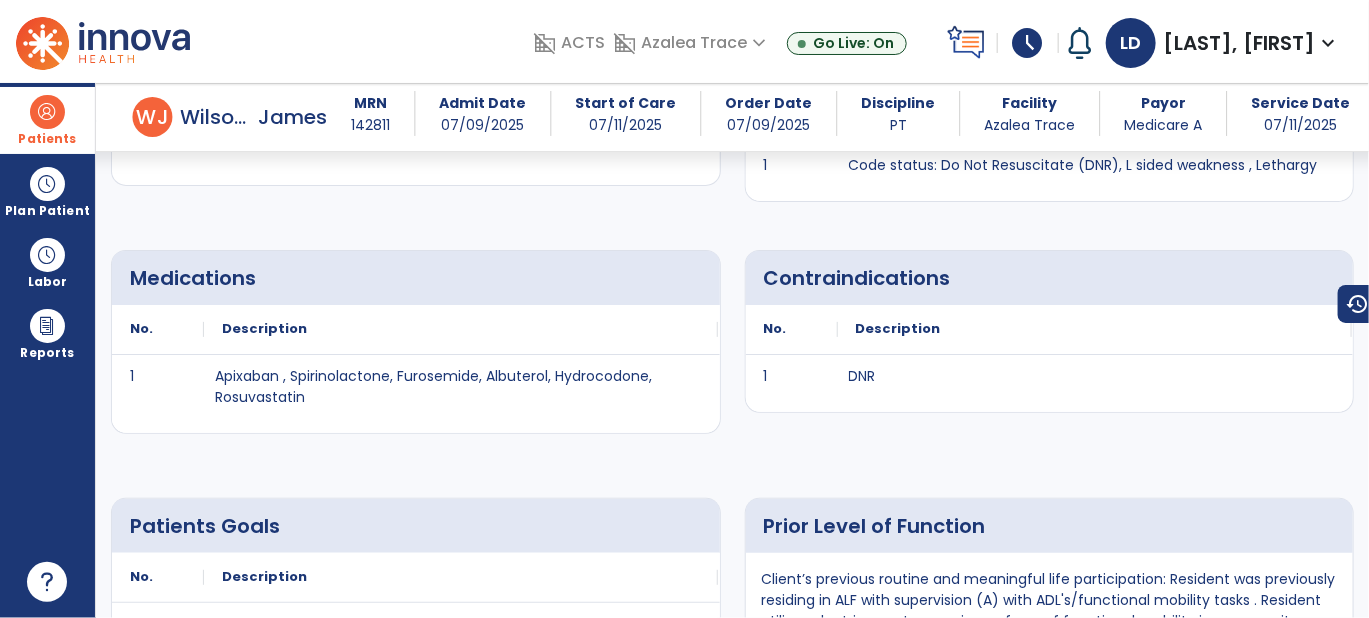 scroll, scrollTop: 0, scrollLeft: 0, axis: both 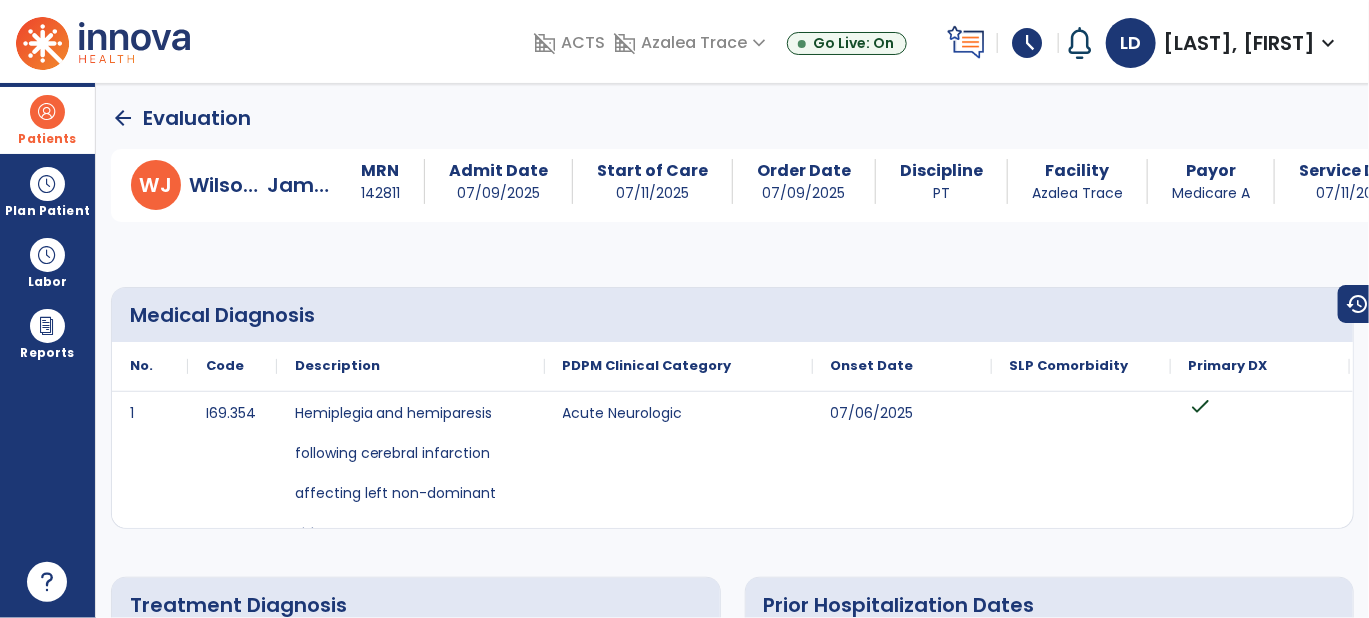 click on "arrow_back" 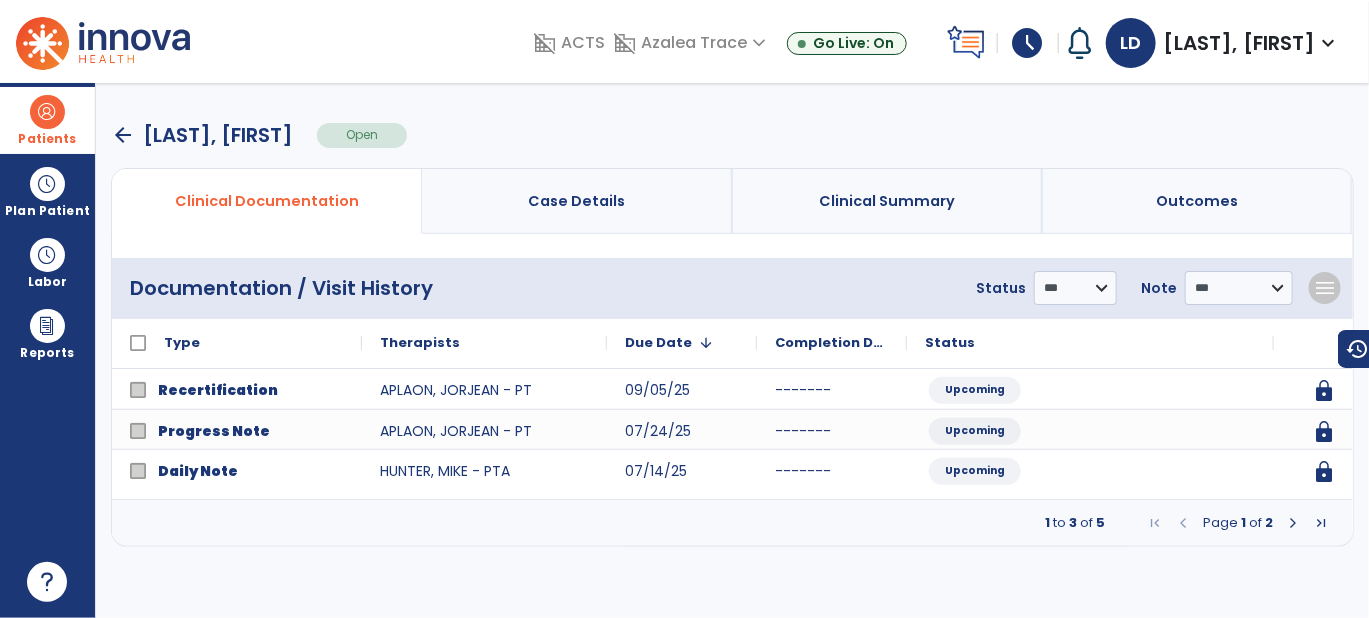 click on "arrow_back" at bounding box center [123, 135] 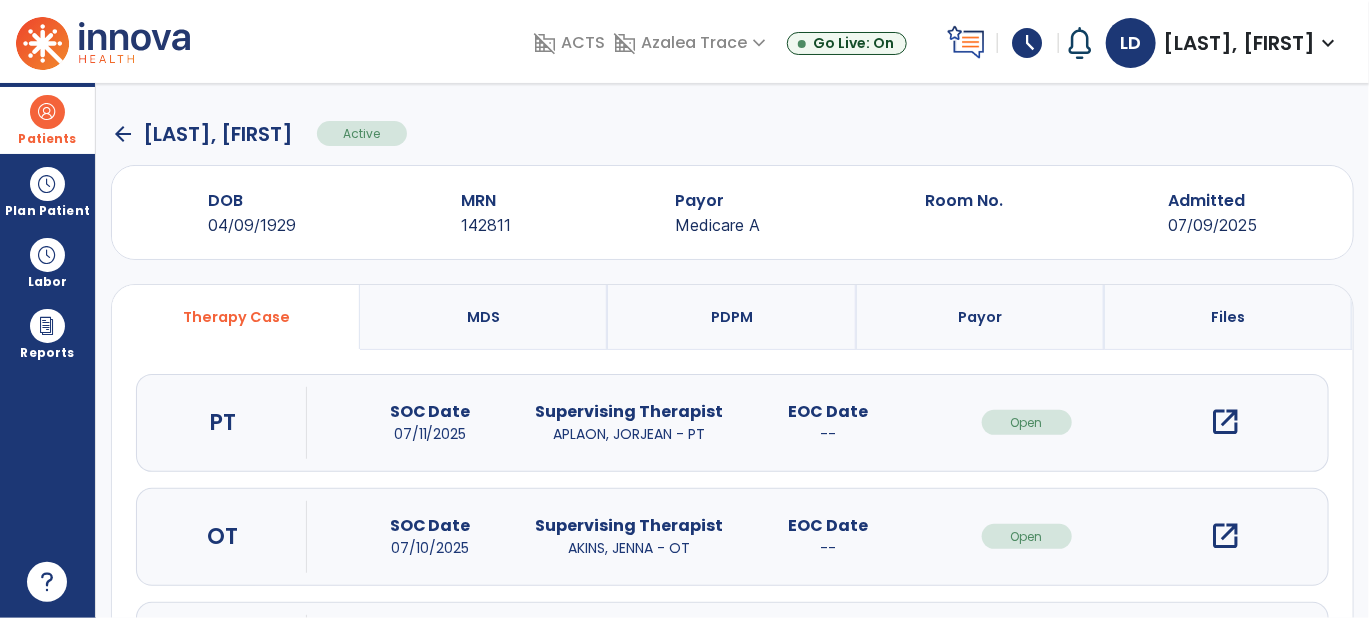 click on "open_in_new" at bounding box center [1226, 536] 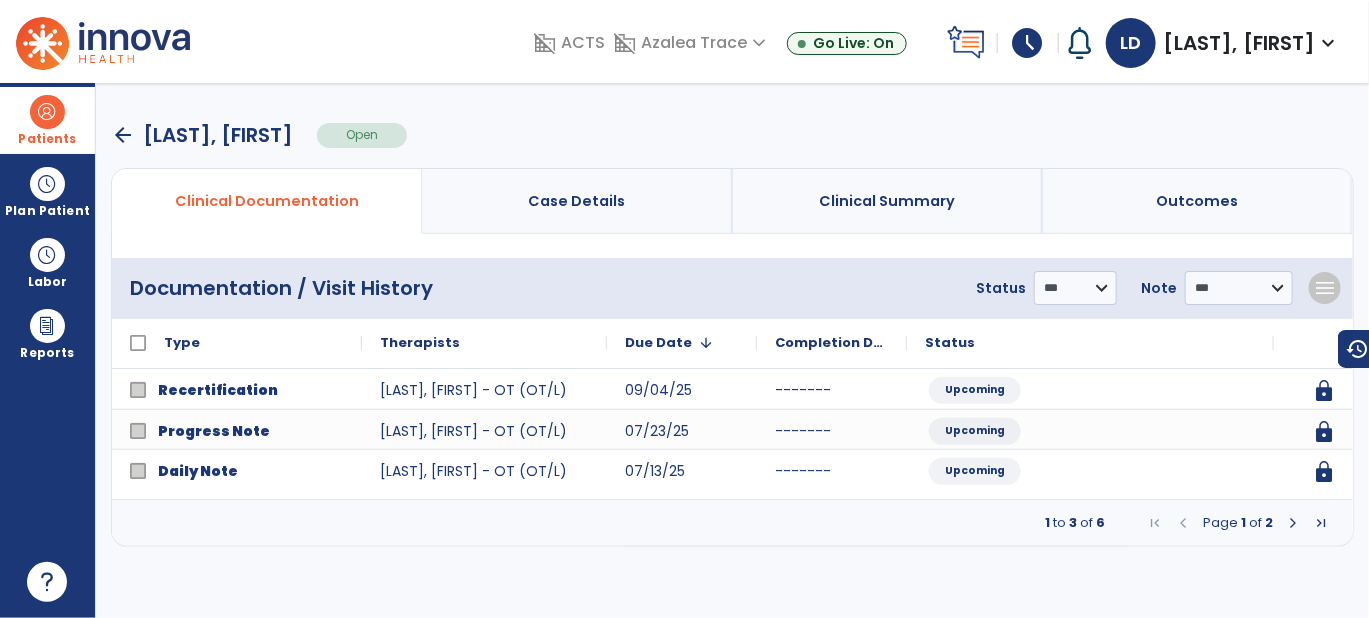 click at bounding box center [1293, 523] 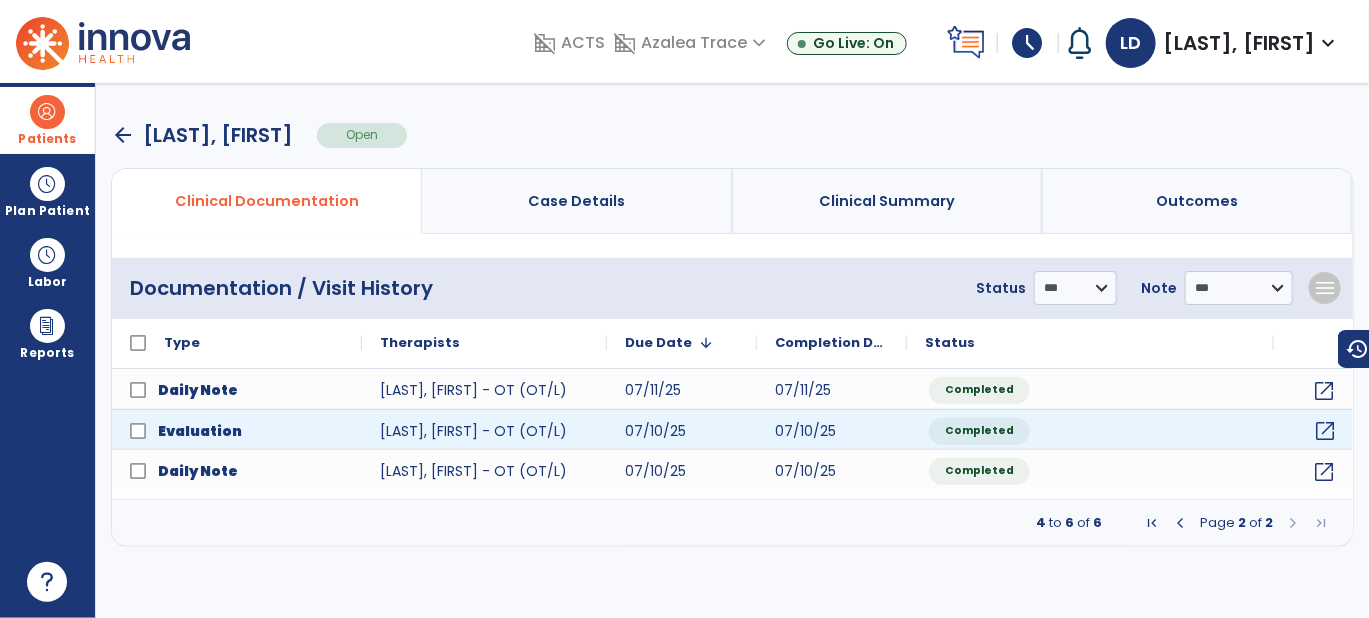 click on "open_in_new" 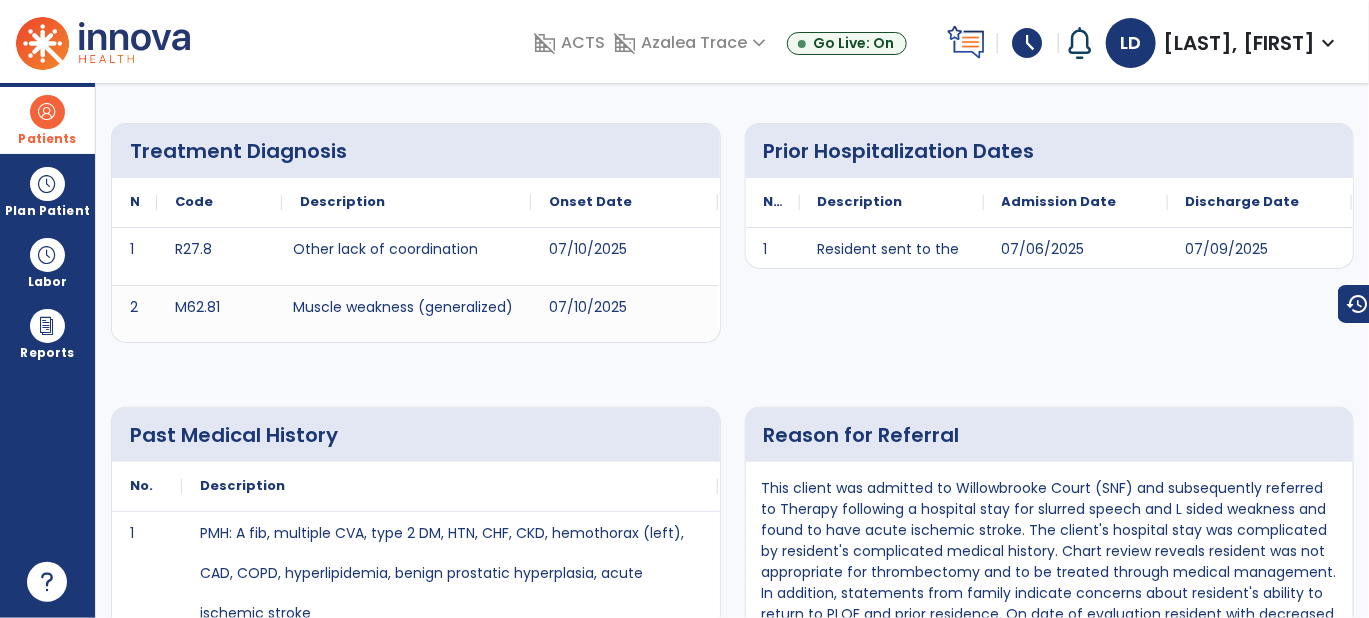 scroll, scrollTop: 0, scrollLeft: 0, axis: both 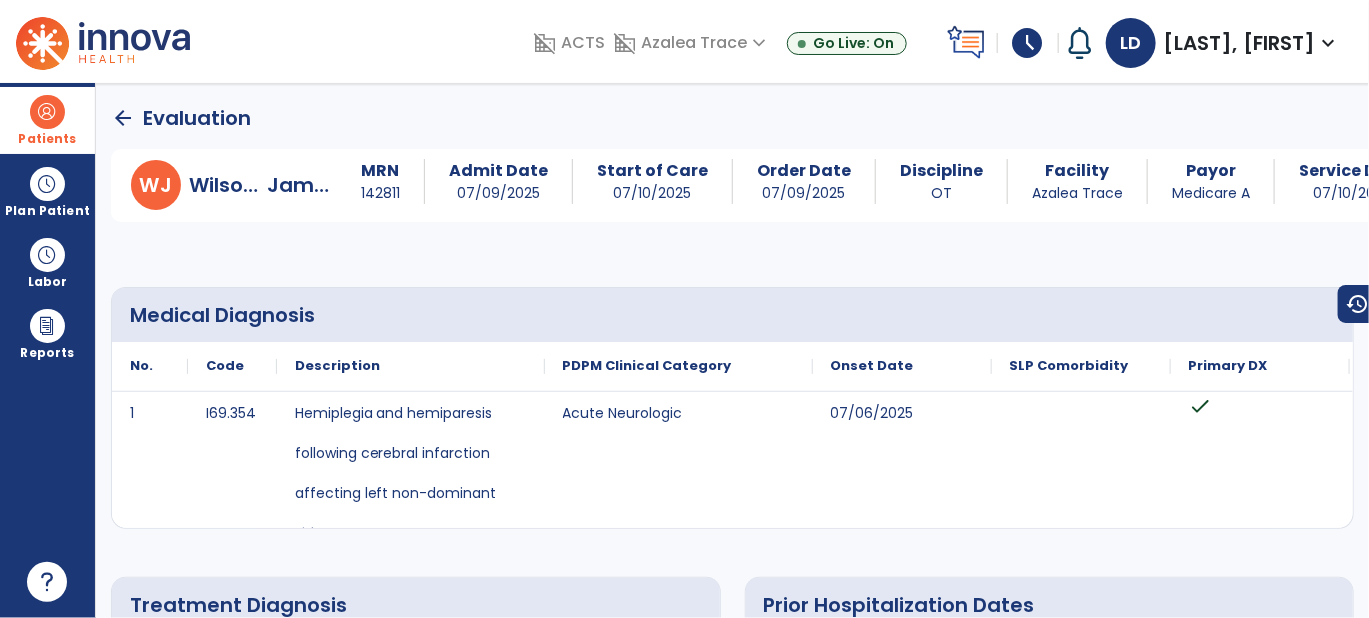 click on "arrow_back" 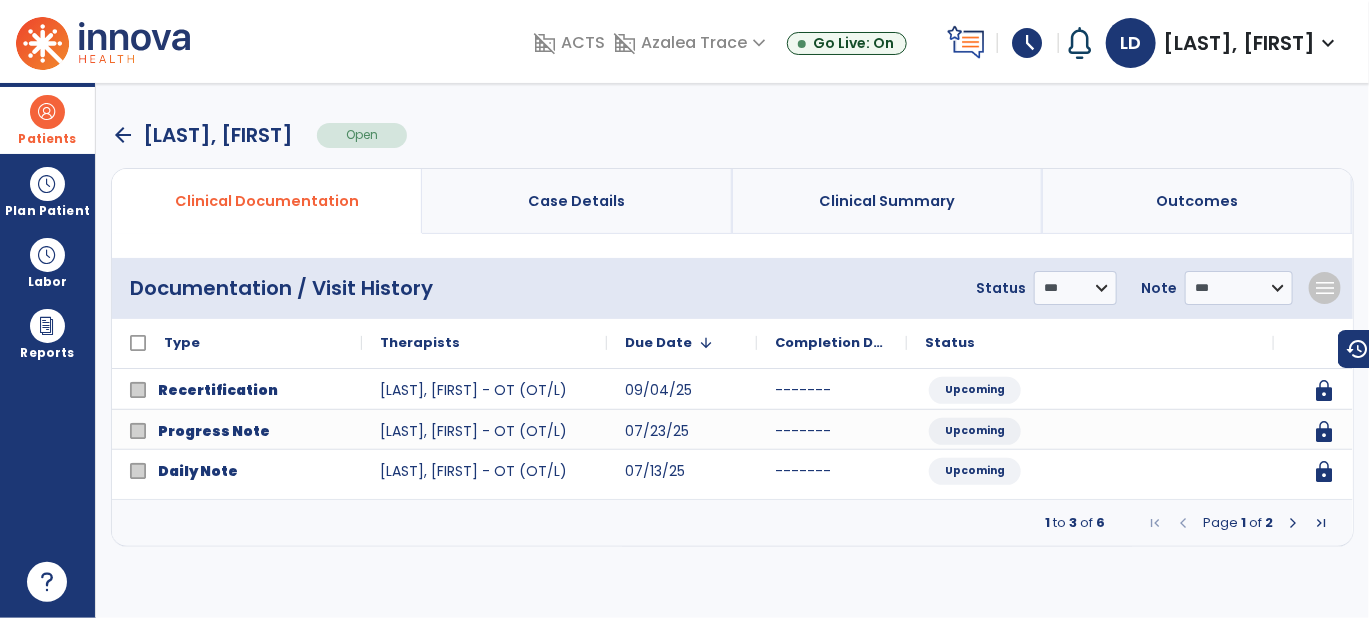 click on "arrow_back" at bounding box center (123, 135) 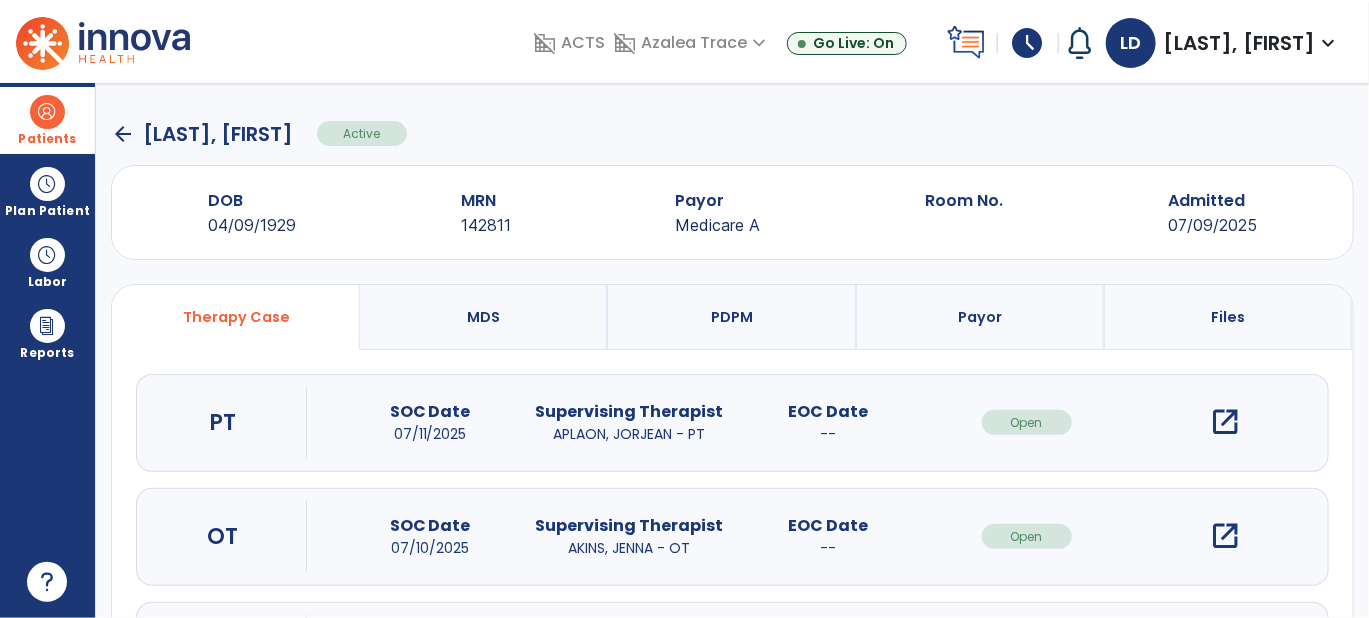 scroll, scrollTop: 128, scrollLeft: 0, axis: vertical 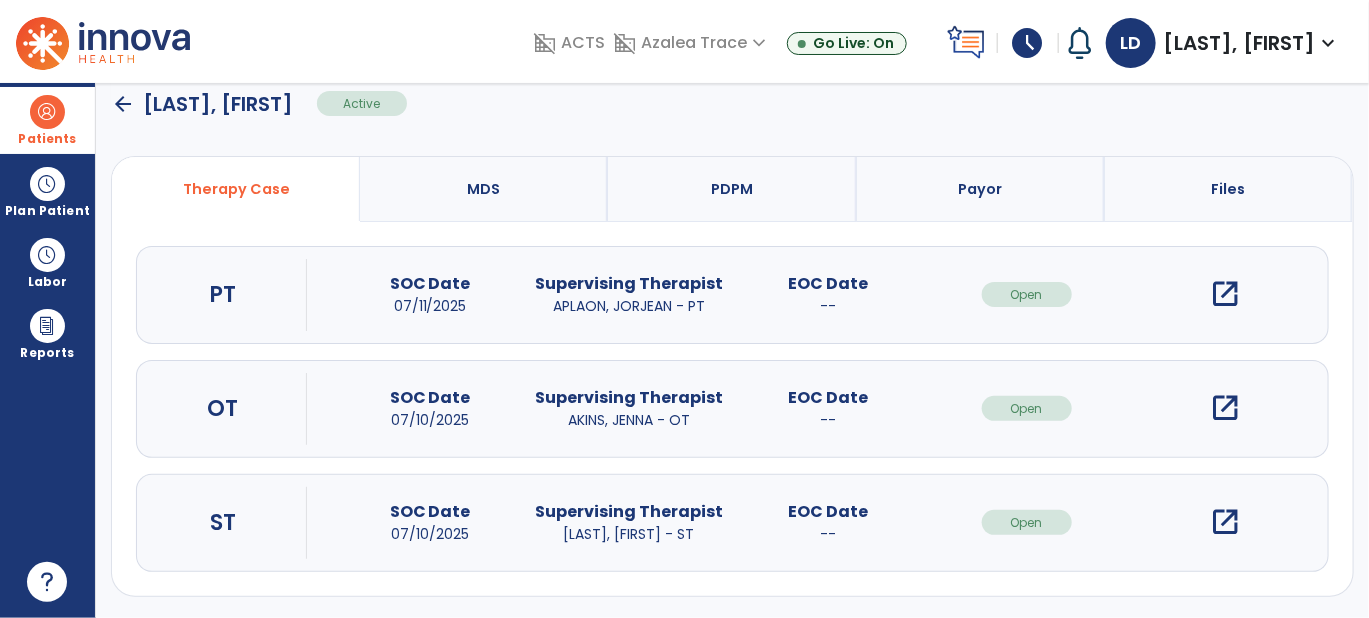 click on "open_in_new" at bounding box center [1226, 522] 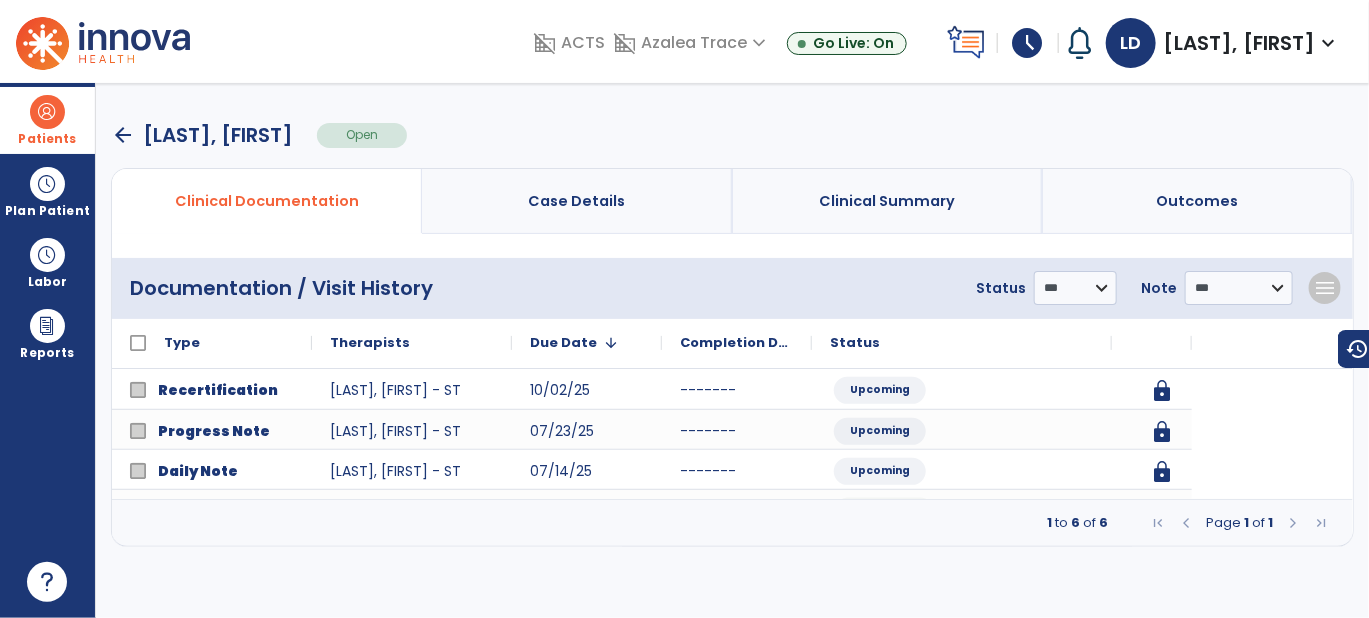 scroll, scrollTop: 0, scrollLeft: 0, axis: both 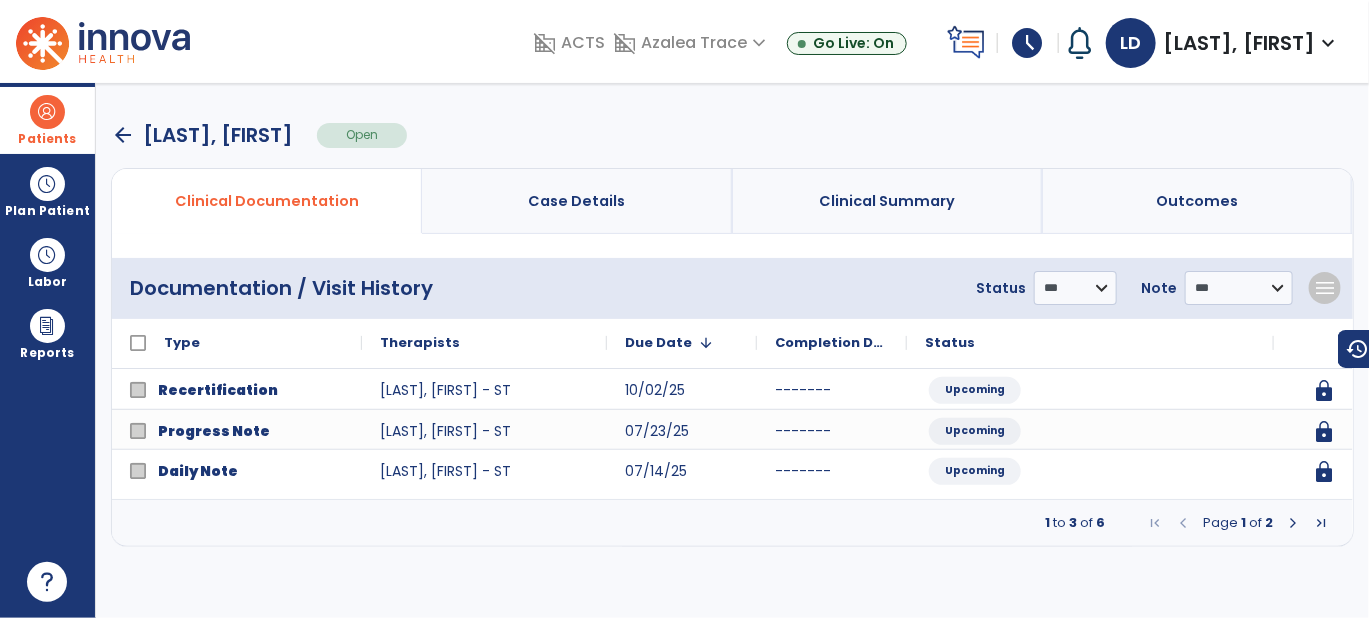 click at bounding box center (1293, 523) 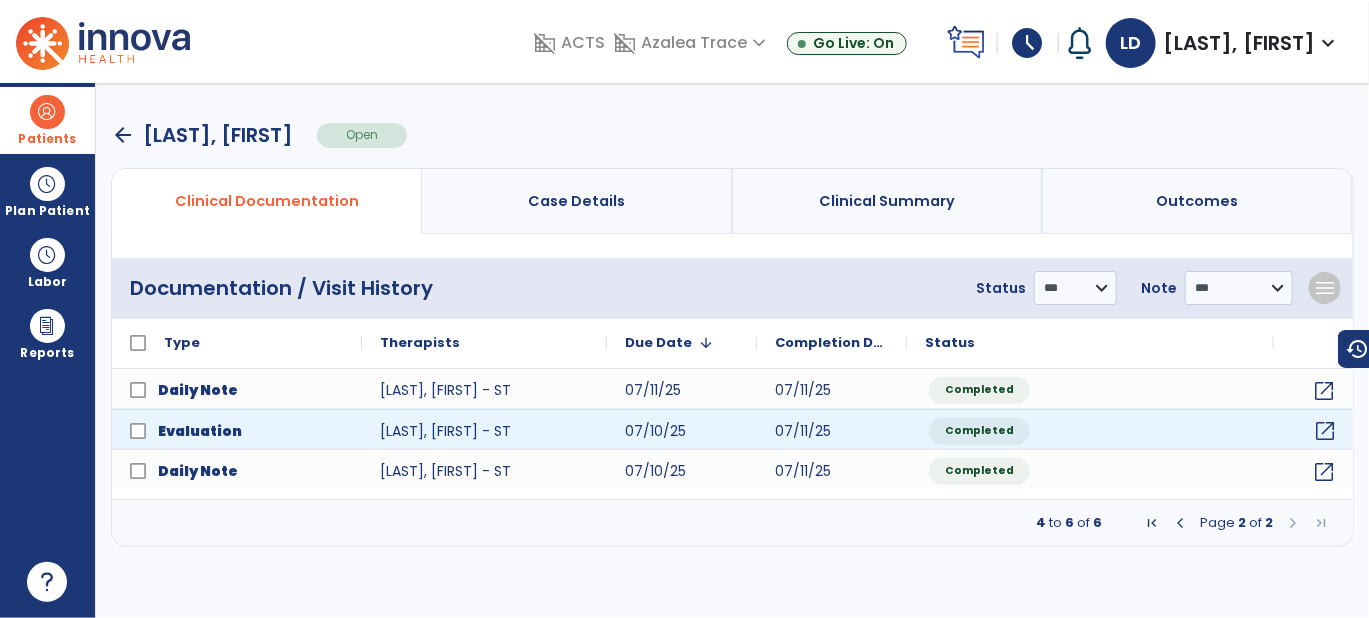 click on "open_in_new" 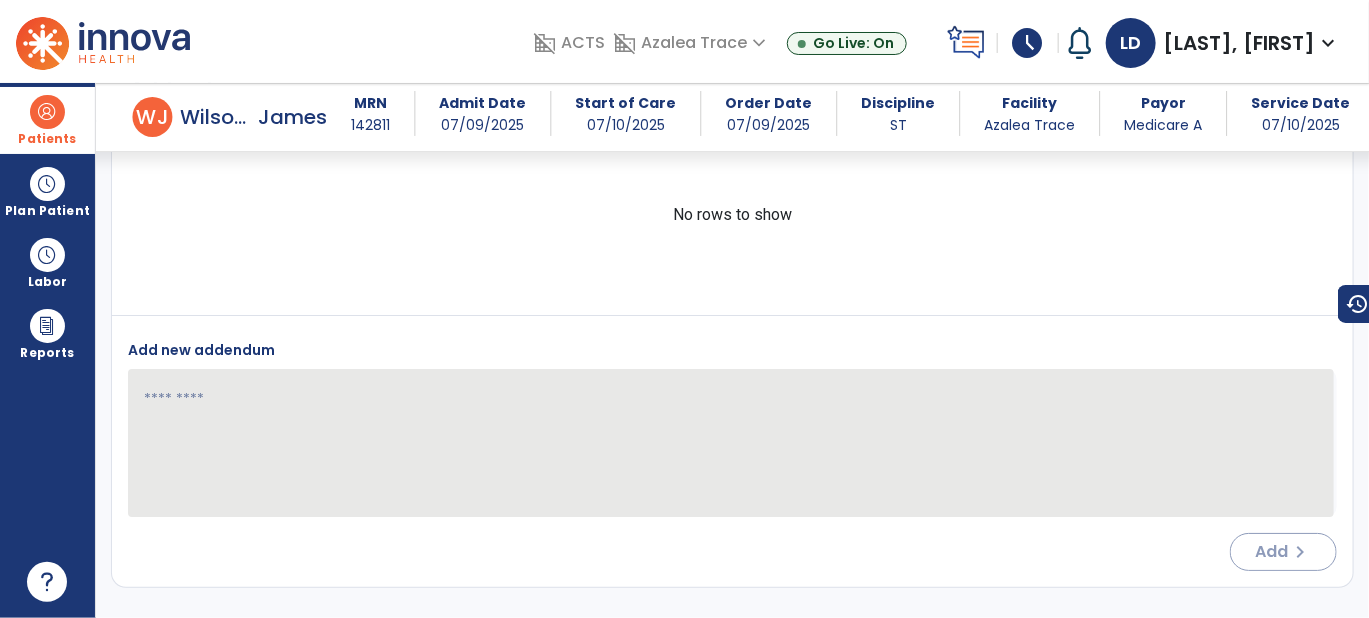 scroll, scrollTop: 5365, scrollLeft: 0, axis: vertical 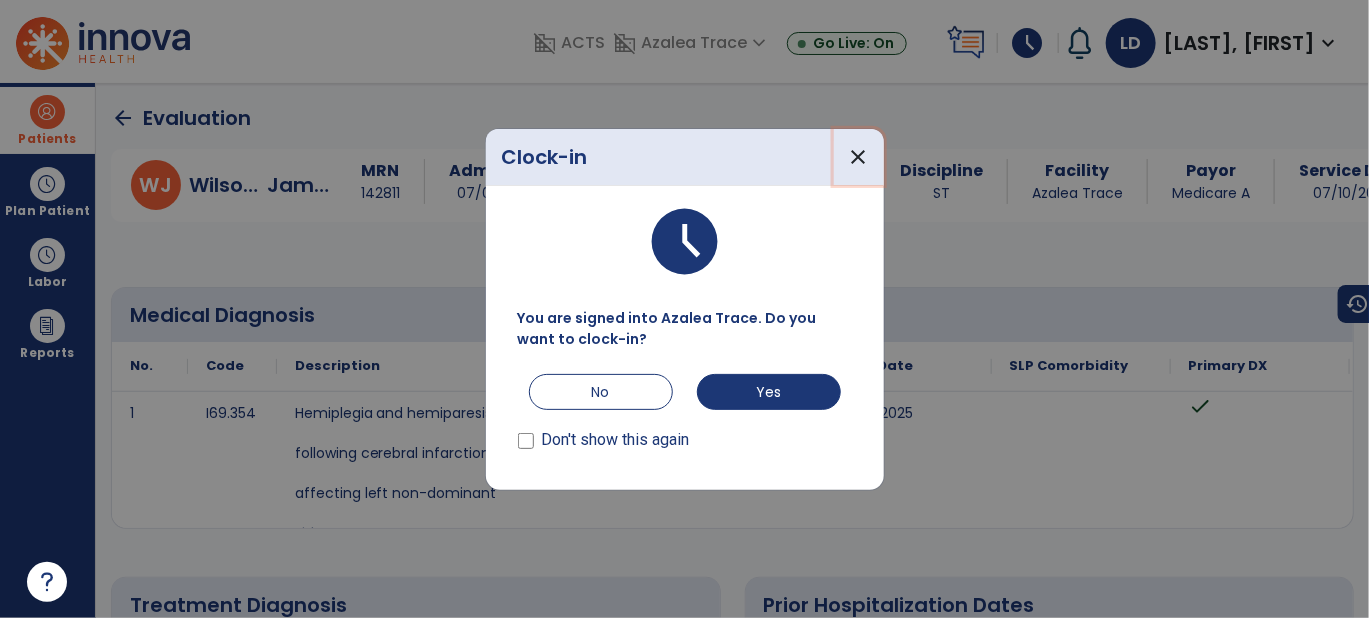 click on "close" at bounding box center (859, 157) 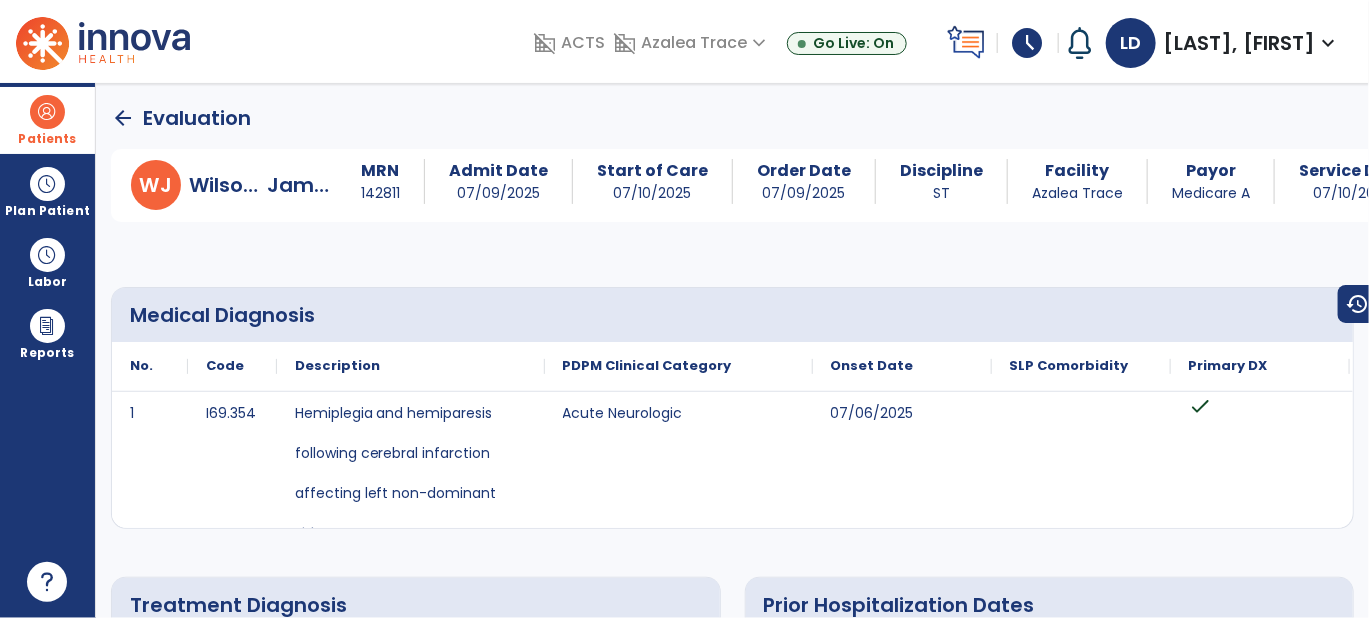 click on "arrow_back" 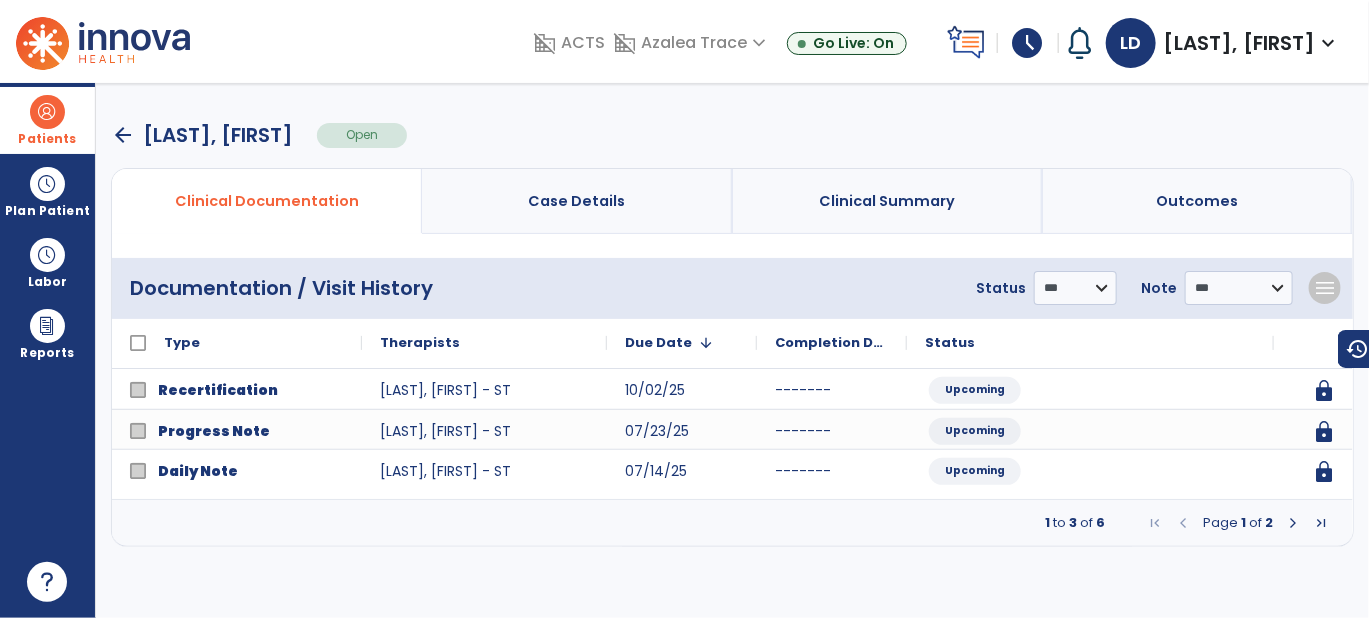 click on "arrow_back" at bounding box center [123, 135] 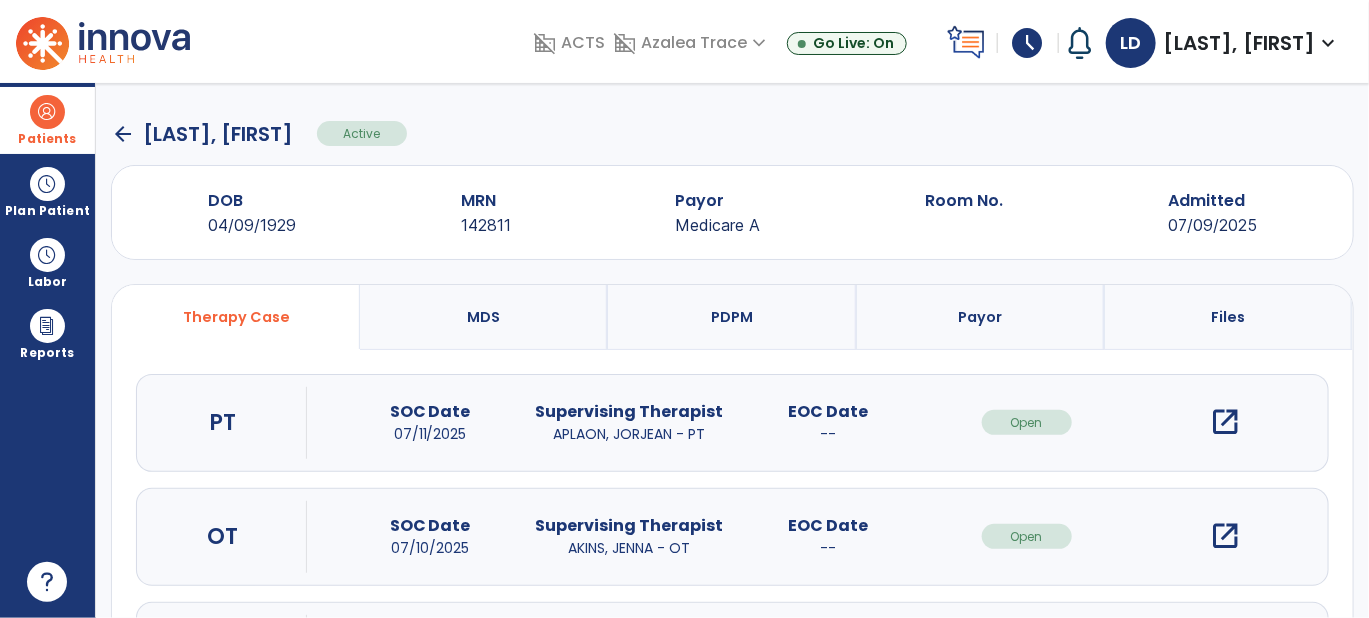 scroll, scrollTop: 128, scrollLeft: 0, axis: vertical 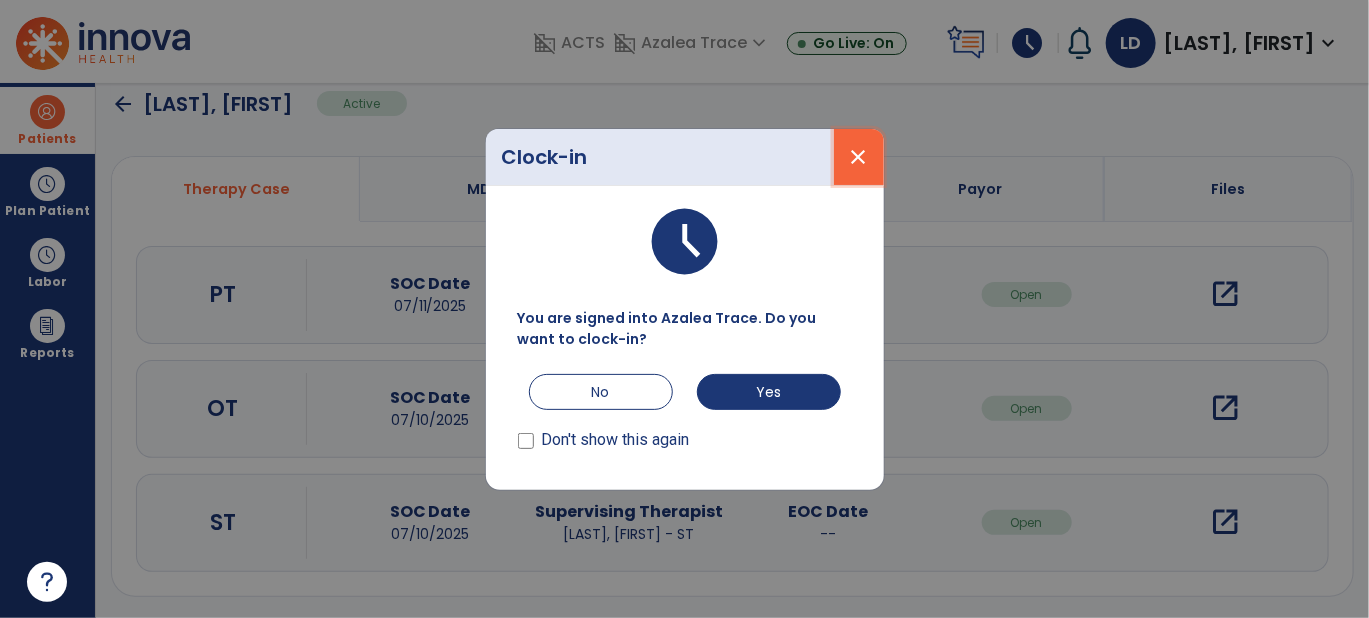 click on "close" at bounding box center (859, 157) 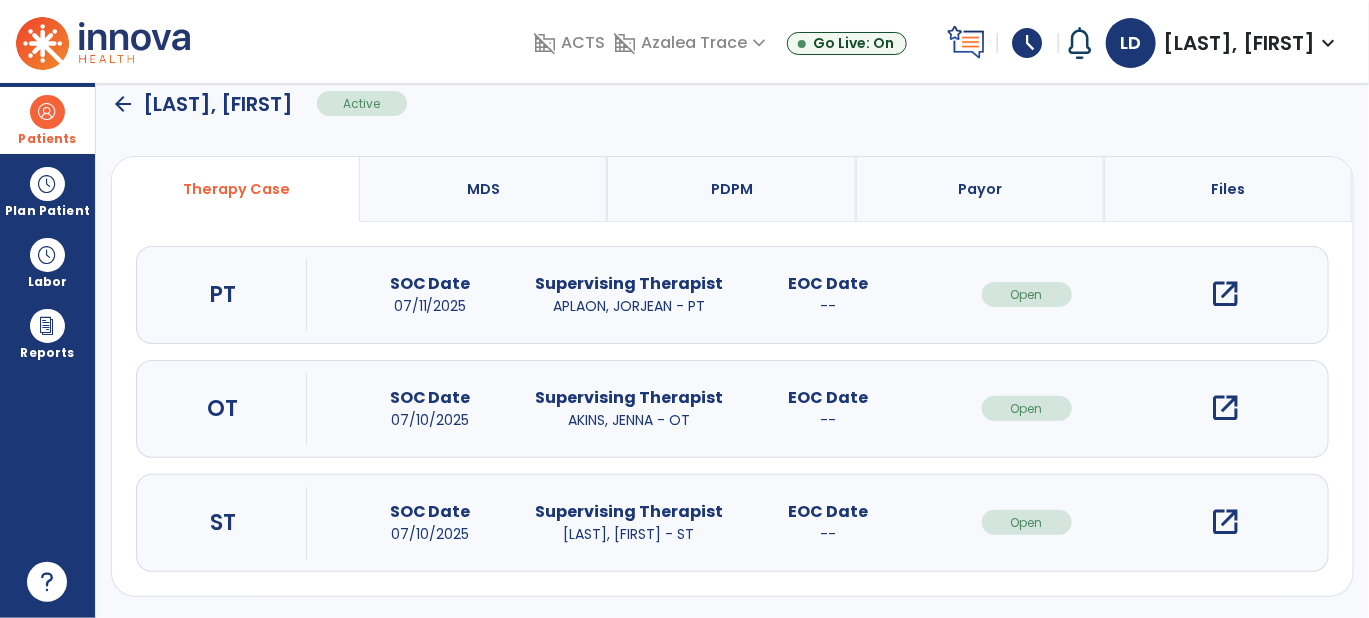 click on "arrow_back" 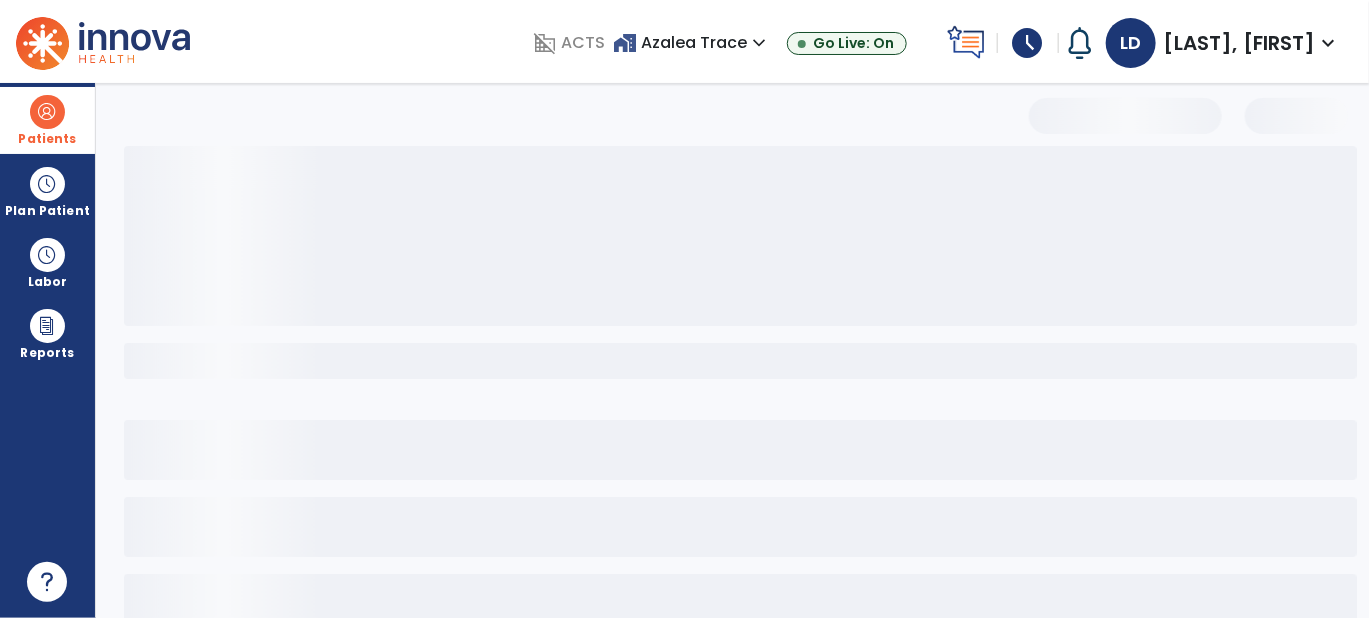 scroll, scrollTop: 123, scrollLeft: 0, axis: vertical 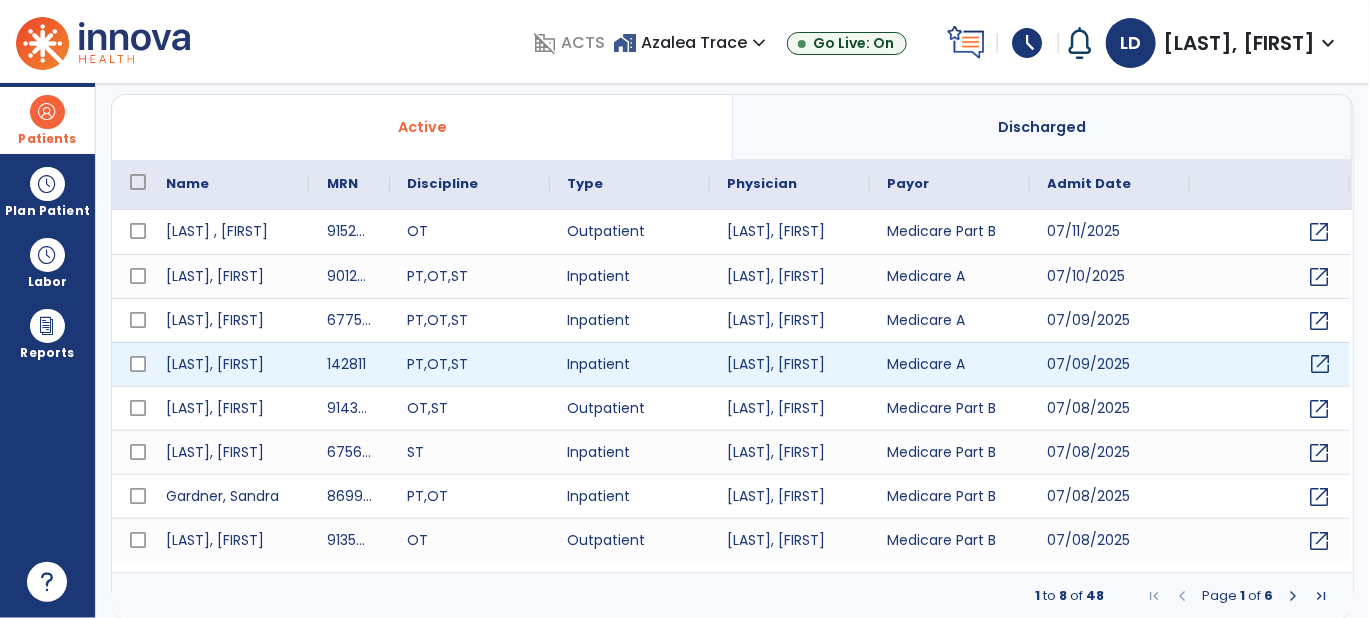 click on "open_in_new" at bounding box center [1321, 364] 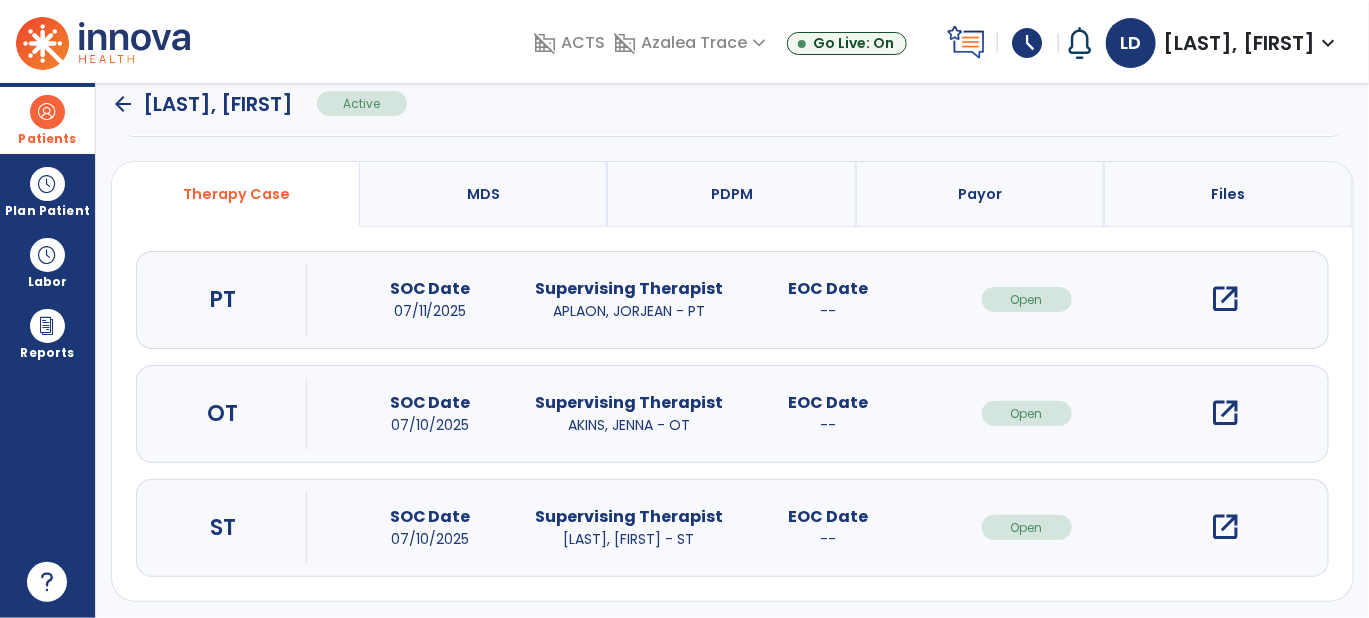 click on "open_in_new" at bounding box center [1226, 527] 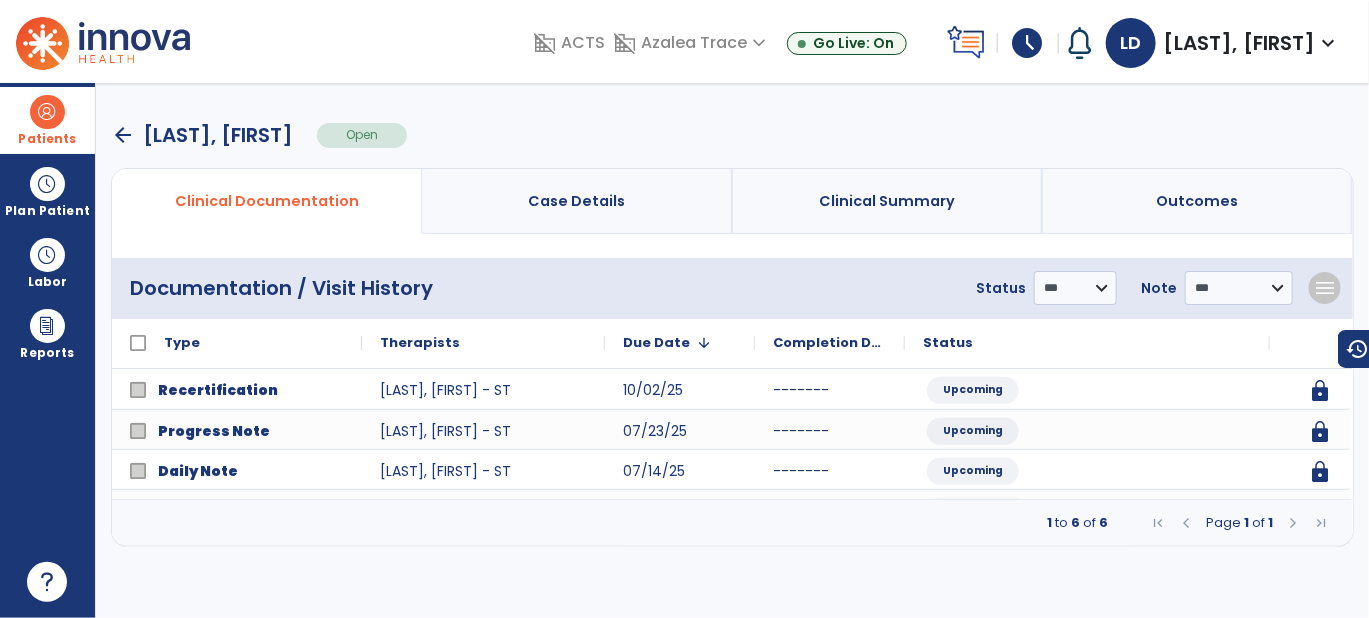 scroll, scrollTop: 0, scrollLeft: 0, axis: both 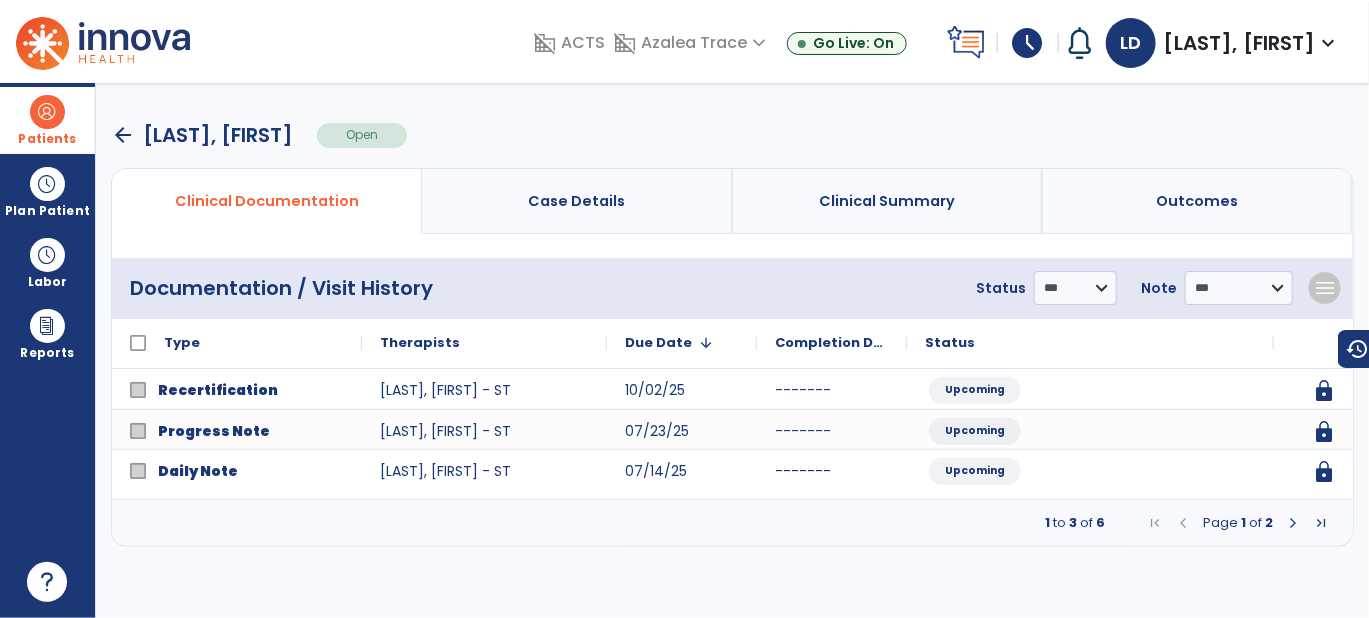 click at bounding box center [1293, 523] 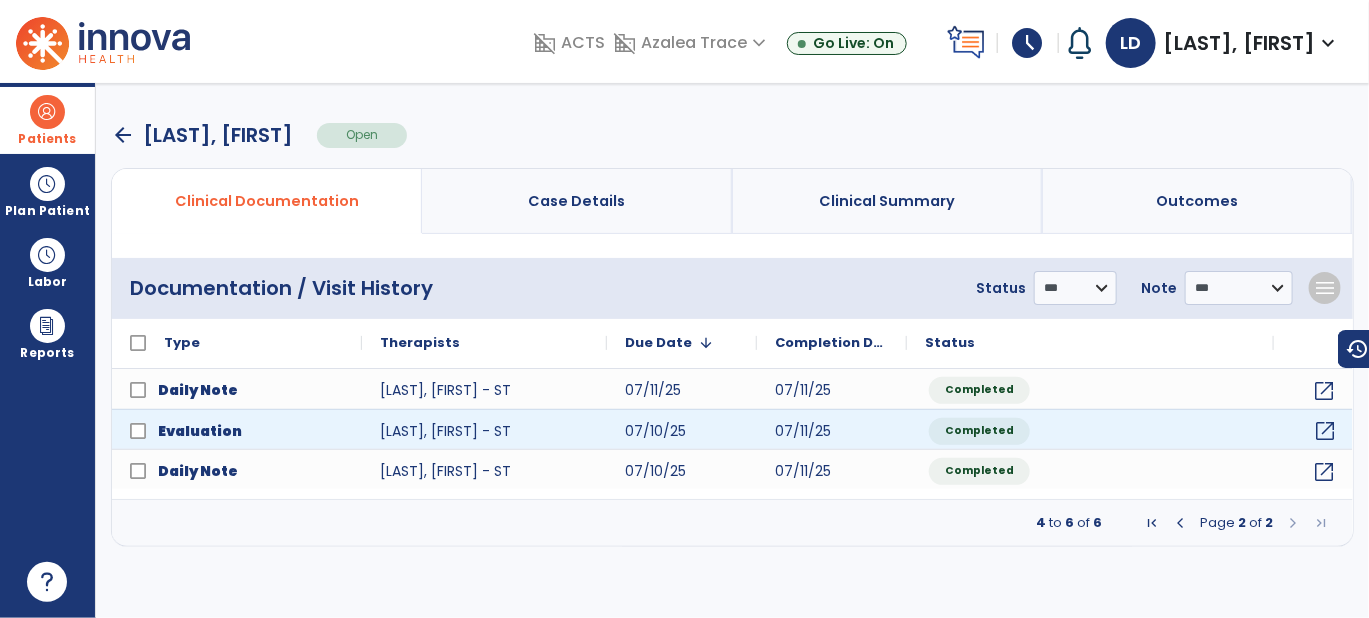 click on "open_in_new" 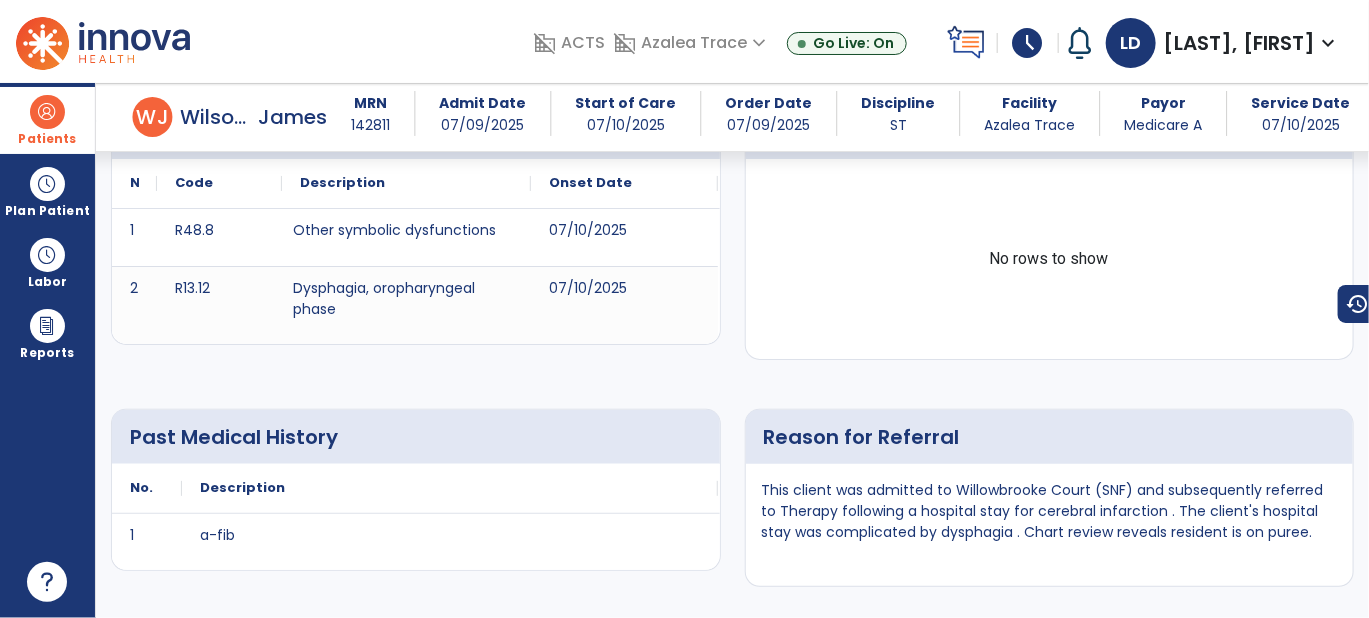 scroll, scrollTop: 909, scrollLeft: 0, axis: vertical 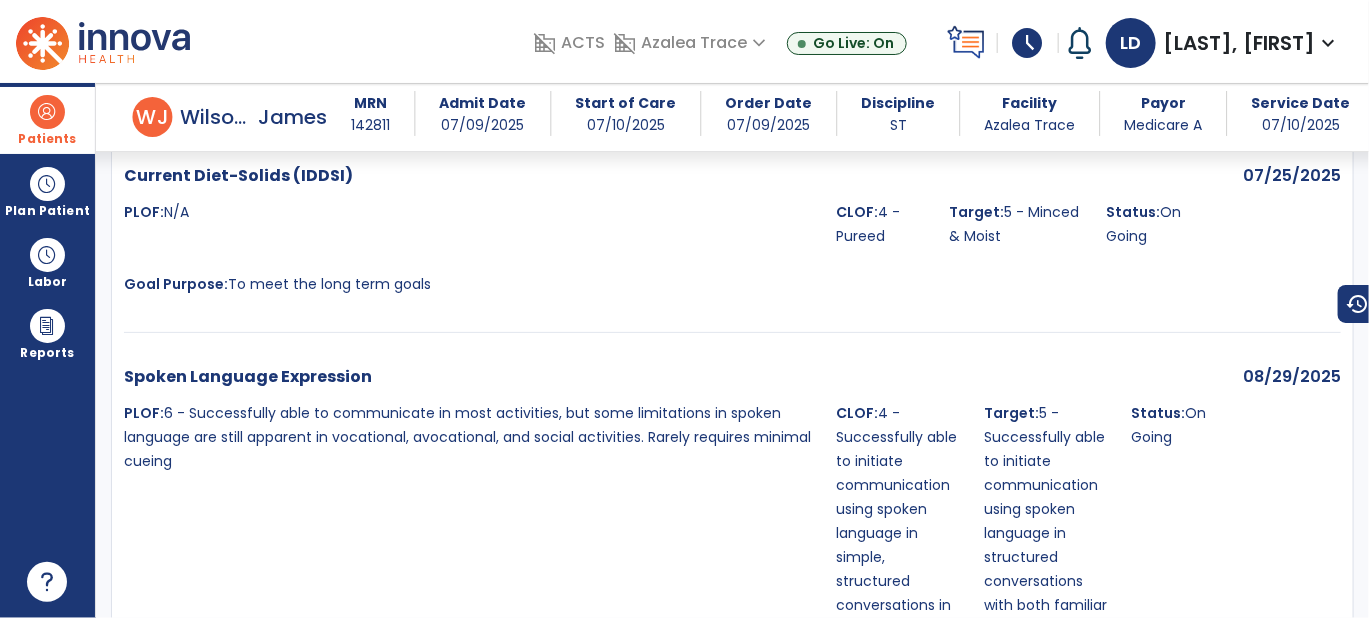 drag, startPoint x: 1364, startPoint y: 418, endPoint x: 1365, endPoint y: 447, distance: 29.017237 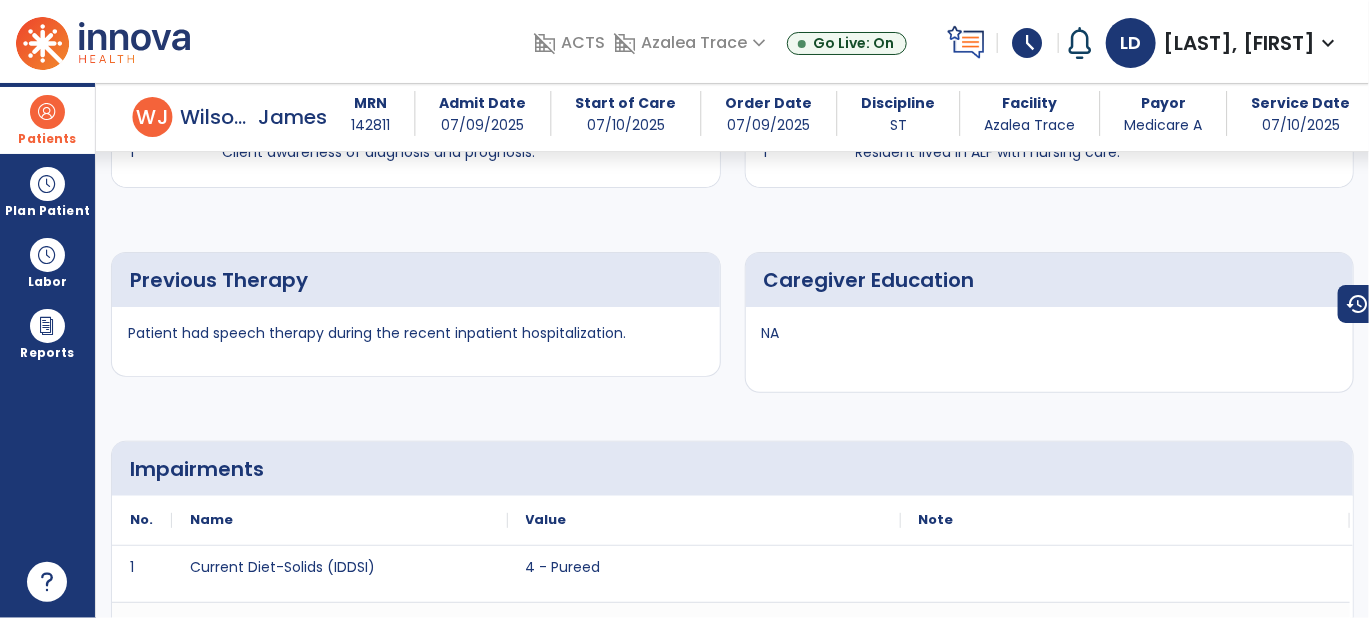 scroll, scrollTop: 0, scrollLeft: 0, axis: both 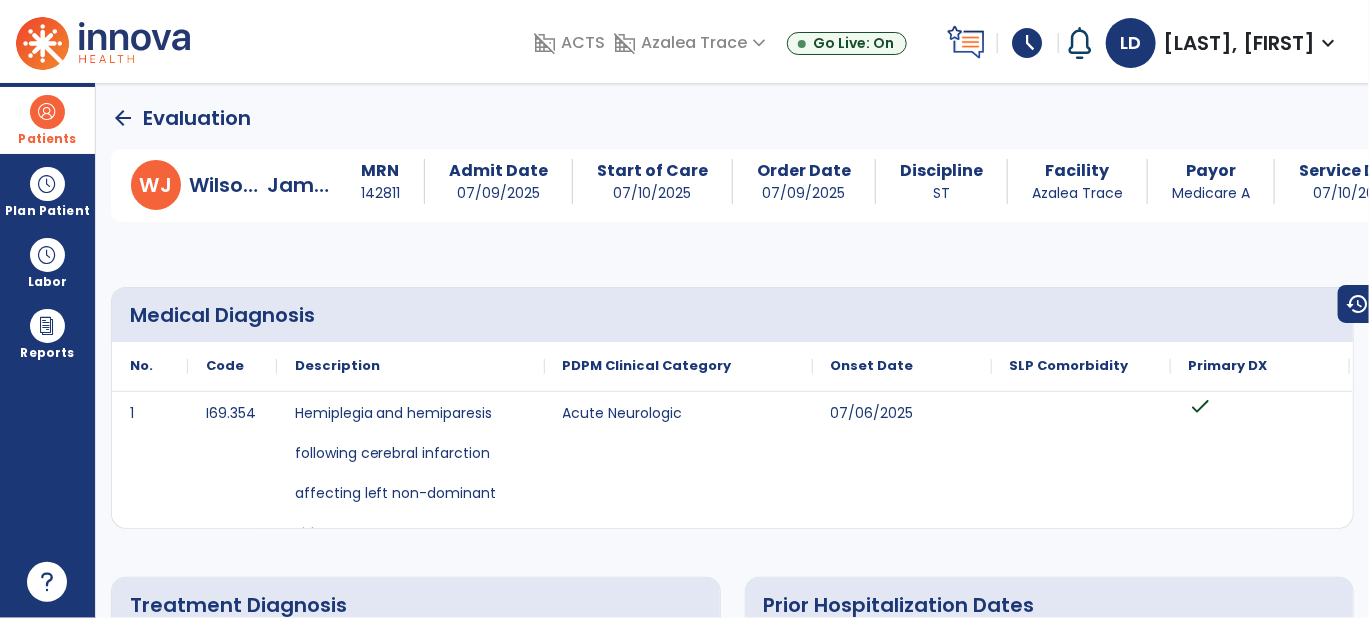 click on "arrow_back" 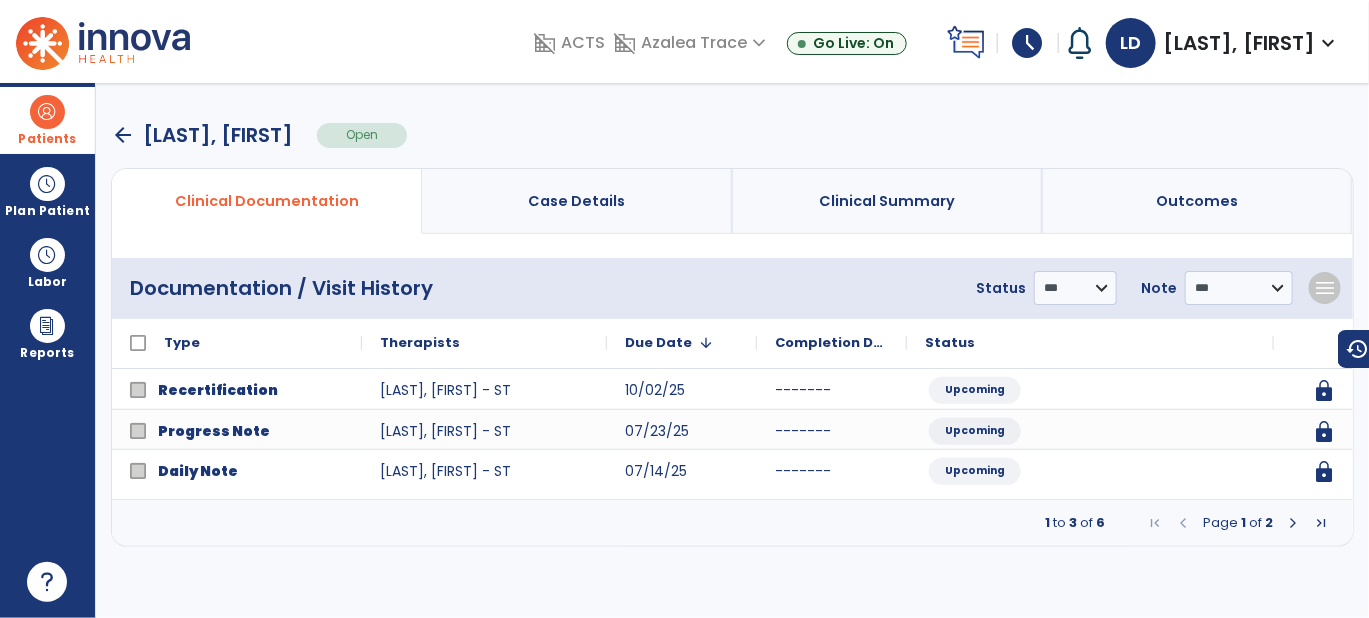 click on "arrow_back" at bounding box center [123, 135] 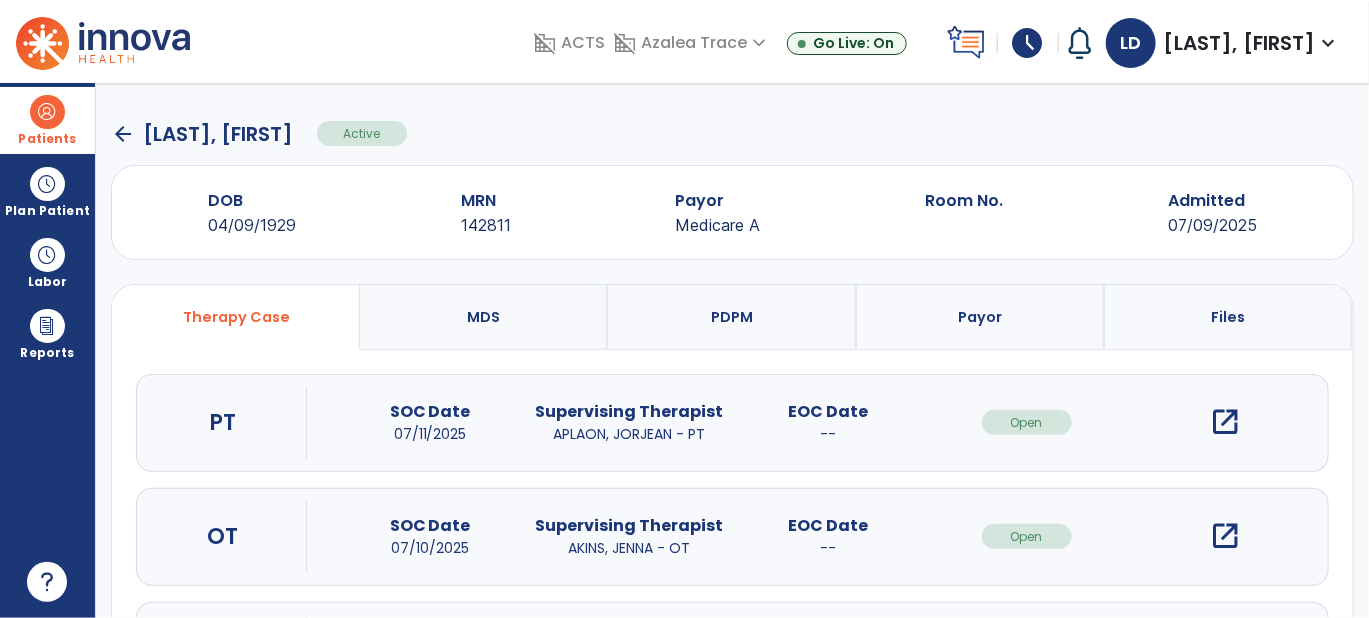 click on "arrow_back" 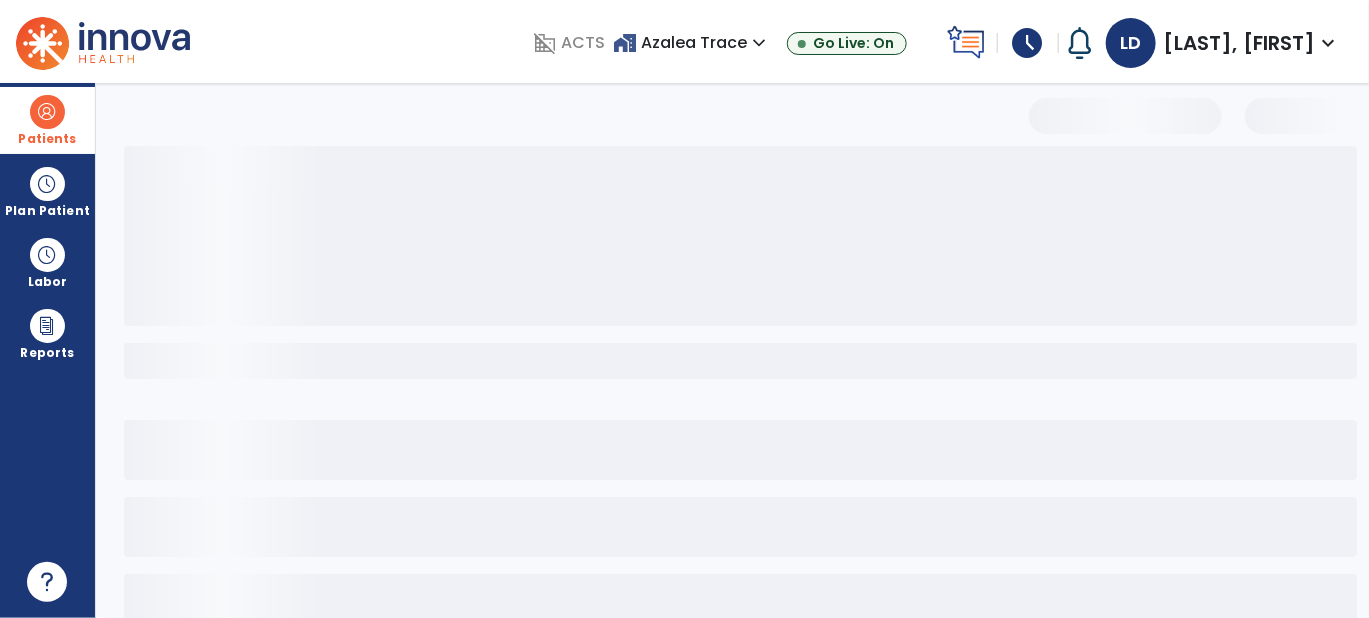 select on "***" 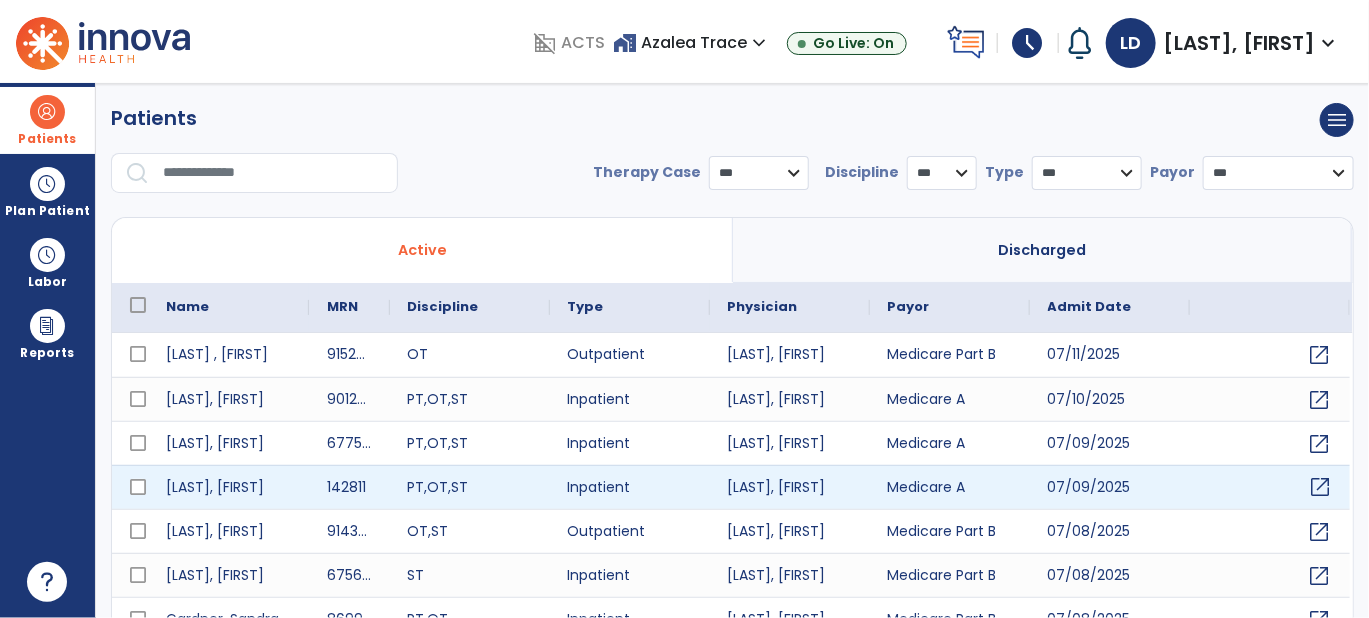 click on "open_in_new" at bounding box center [1321, 487] 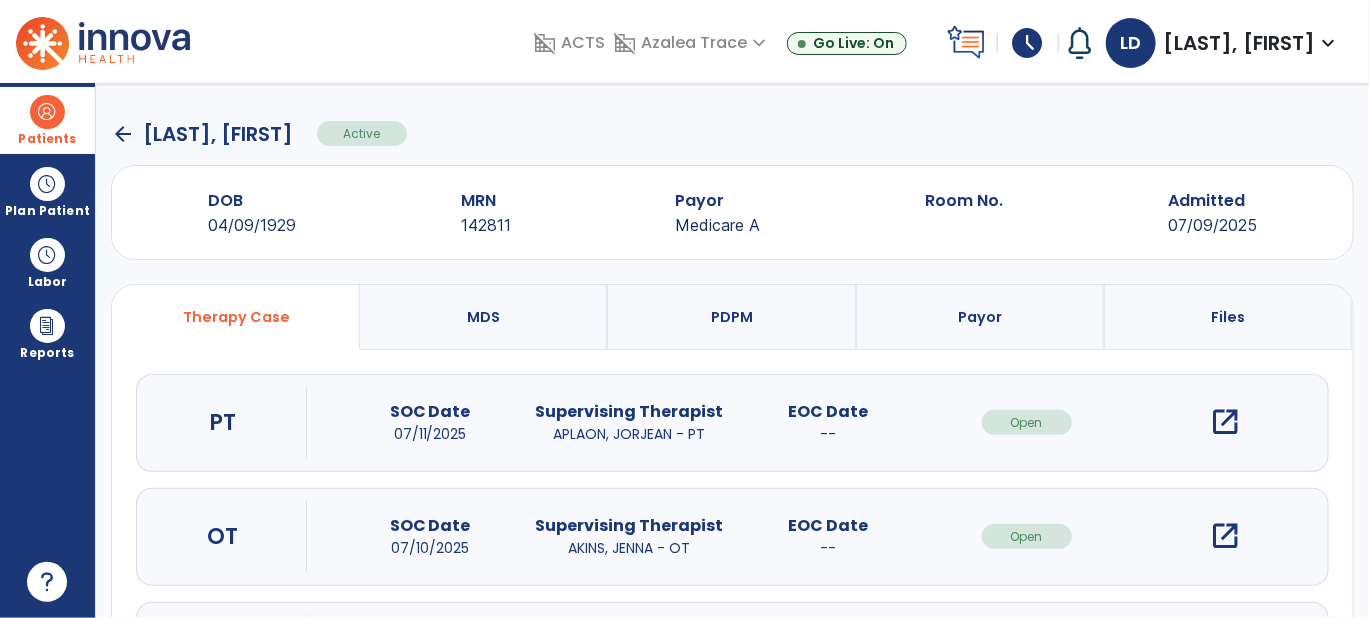 scroll, scrollTop: 128, scrollLeft: 0, axis: vertical 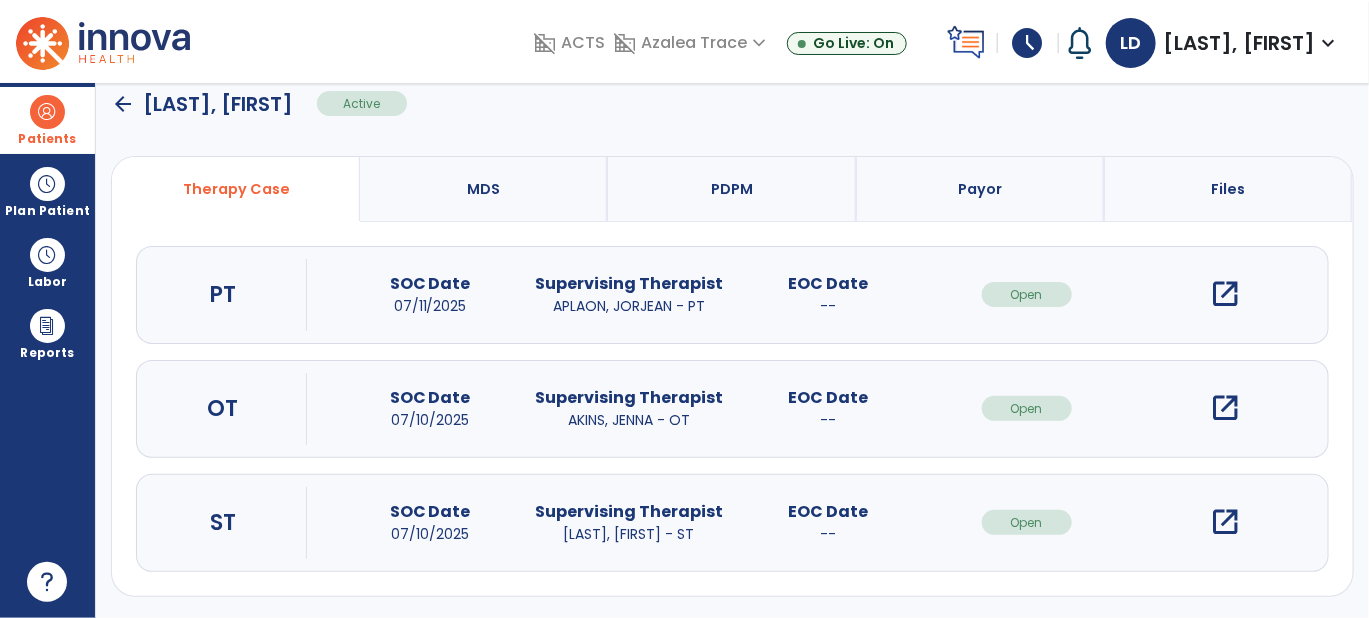 click on "MDS" at bounding box center (484, 189) 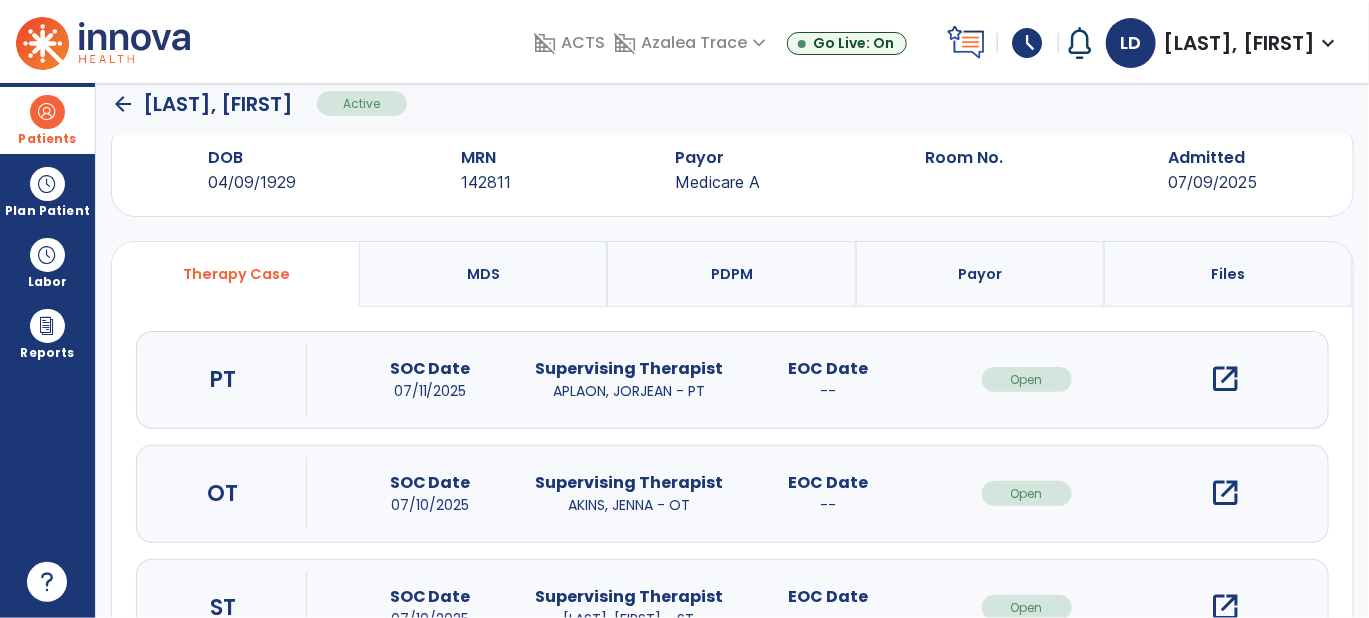 select on "*********" 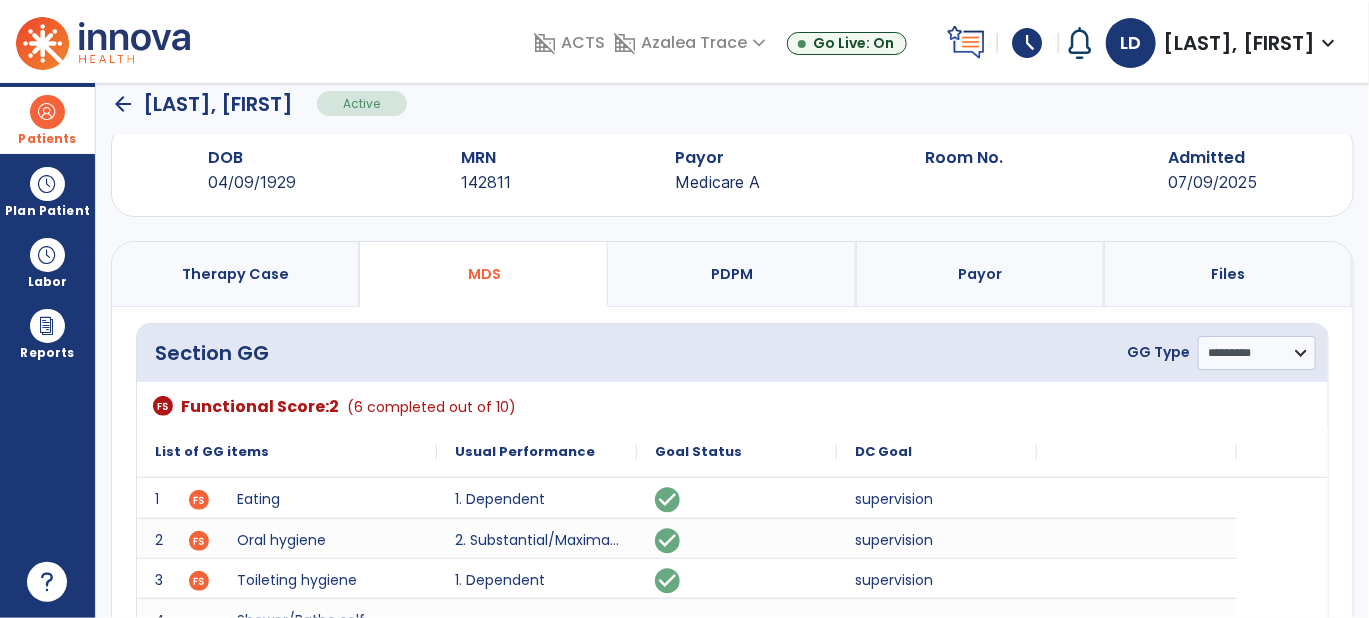scroll, scrollTop: 128, scrollLeft: 0, axis: vertical 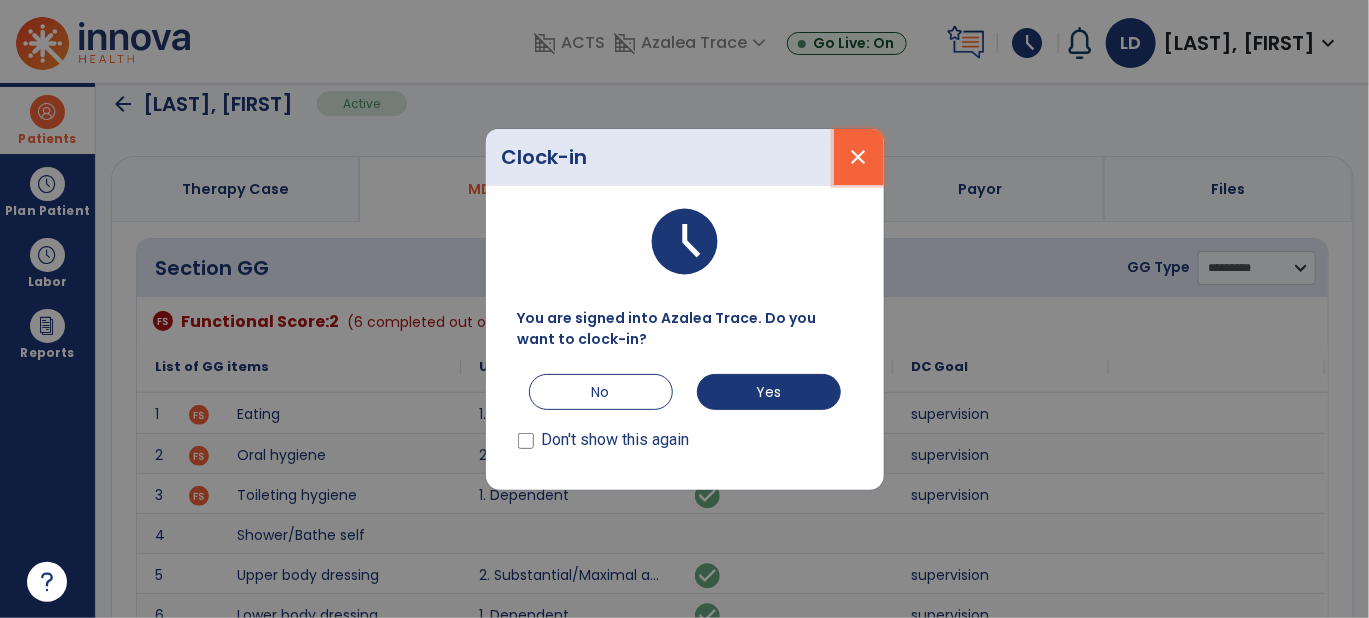 click on "close" at bounding box center (859, 157) 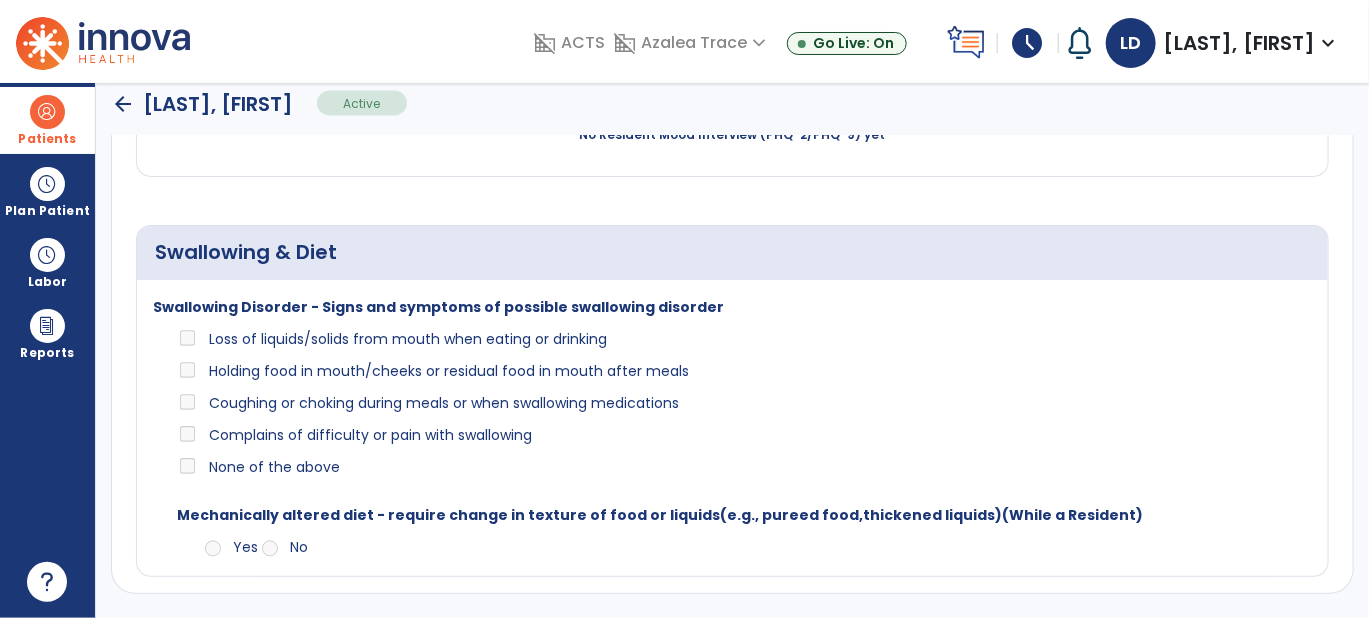 scroll, scrollTop: 0, scrollLeft: 0, axis: both 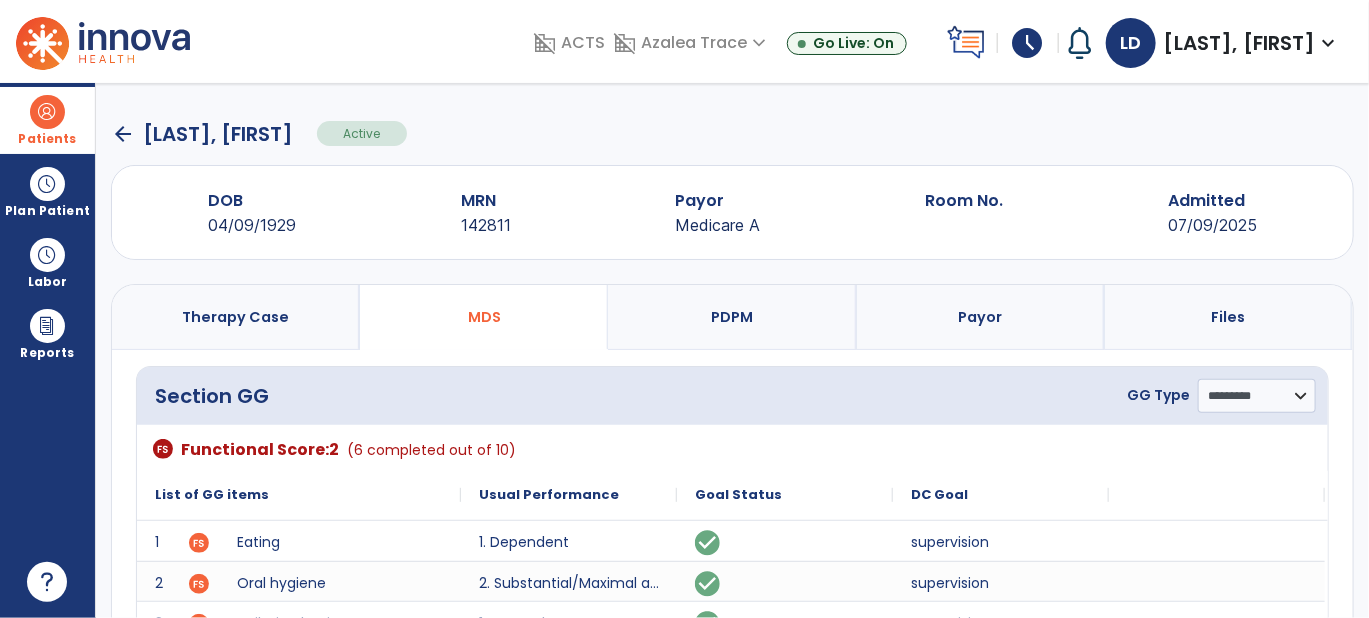 click on "arrow_back" 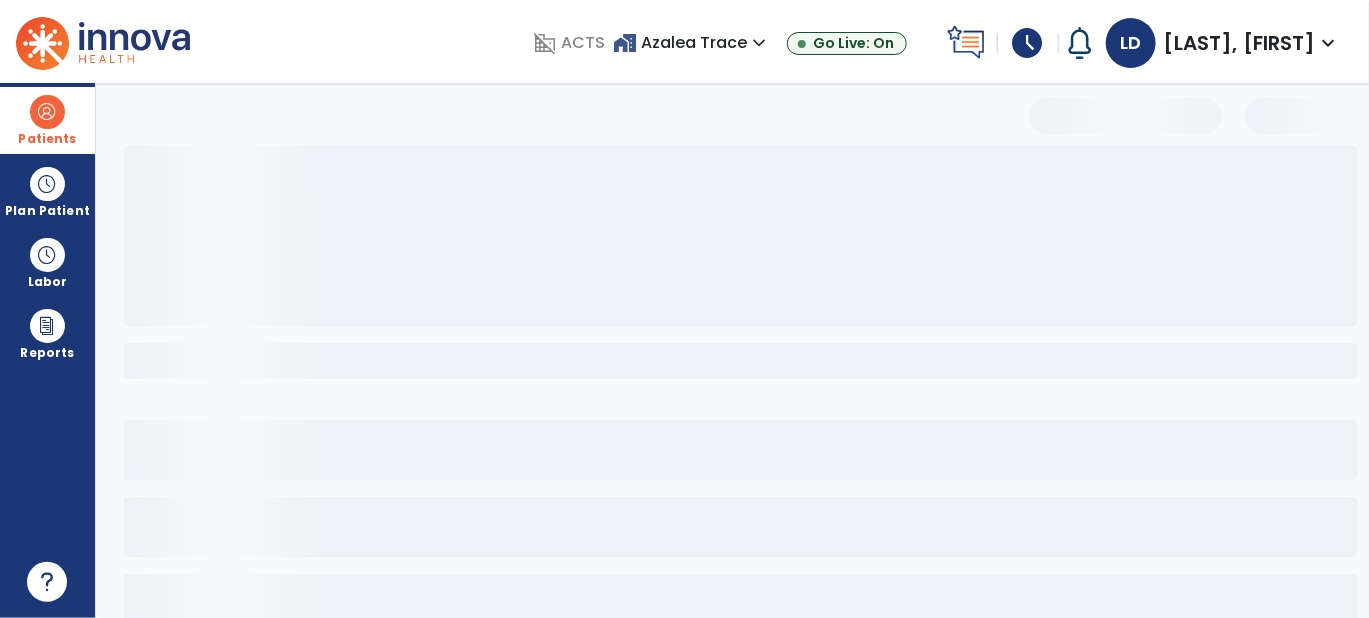 select on "***" 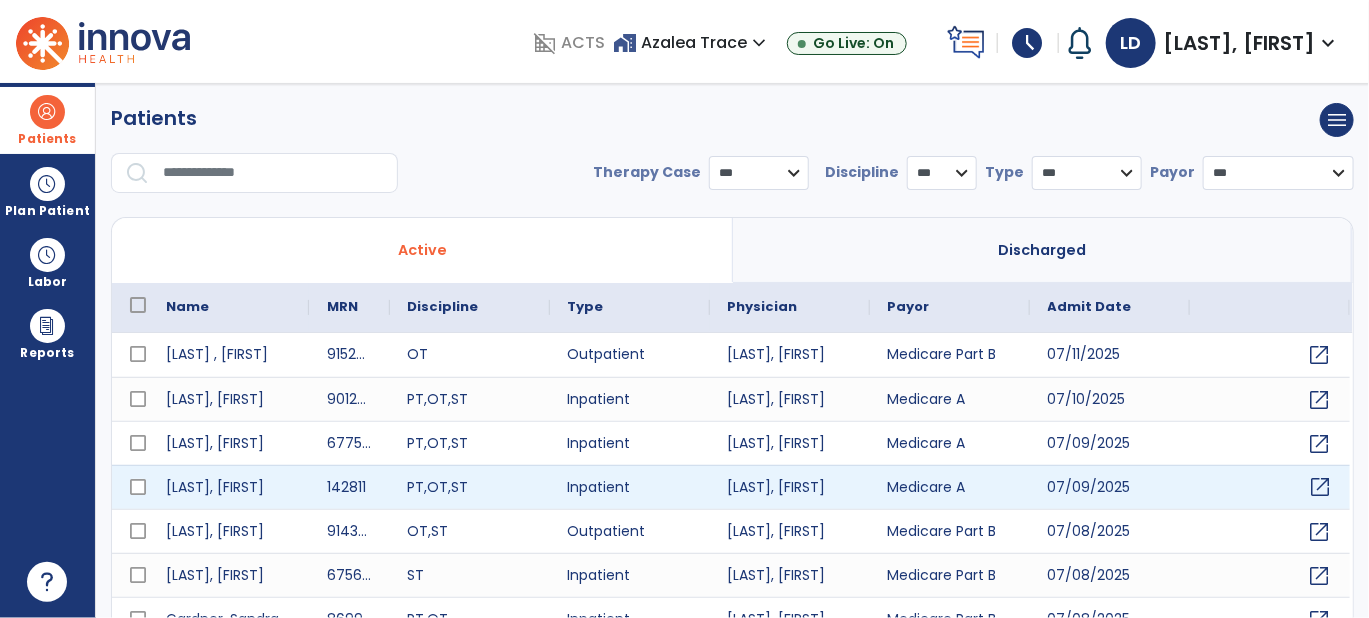 click on "open_in_new" at bounding box center (1321, 487) 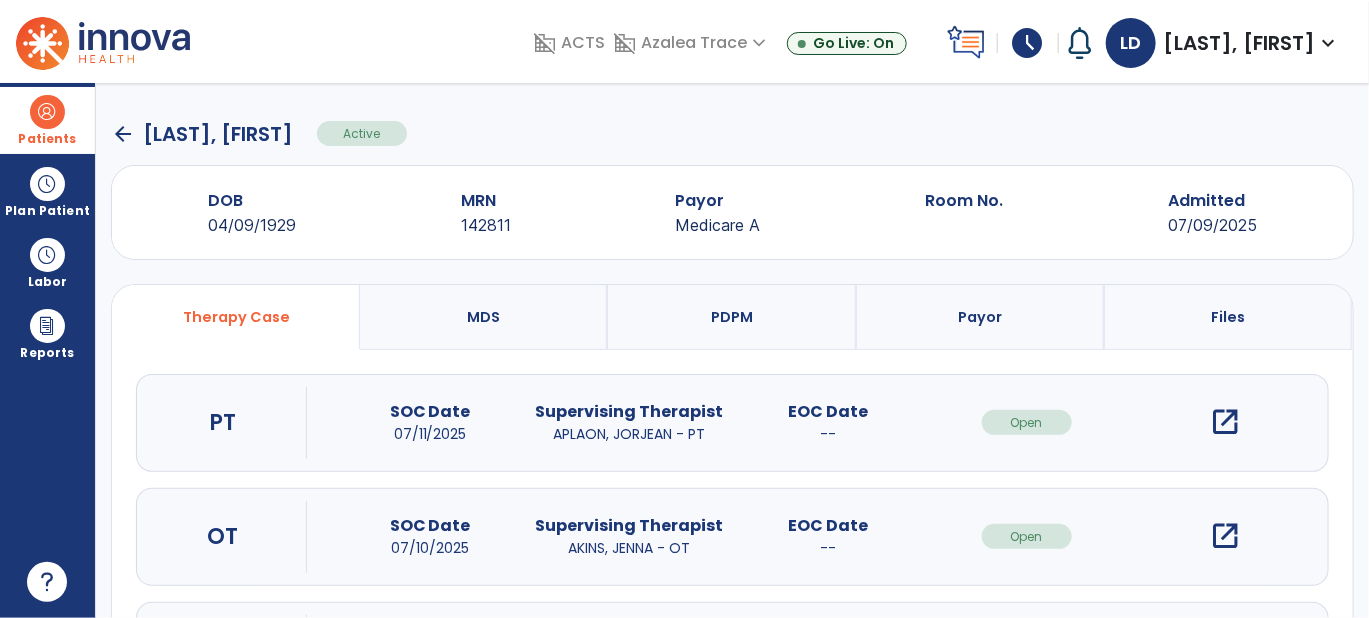 scroll, scrollTop: 128, scrollLeft: 0, axis: vertical 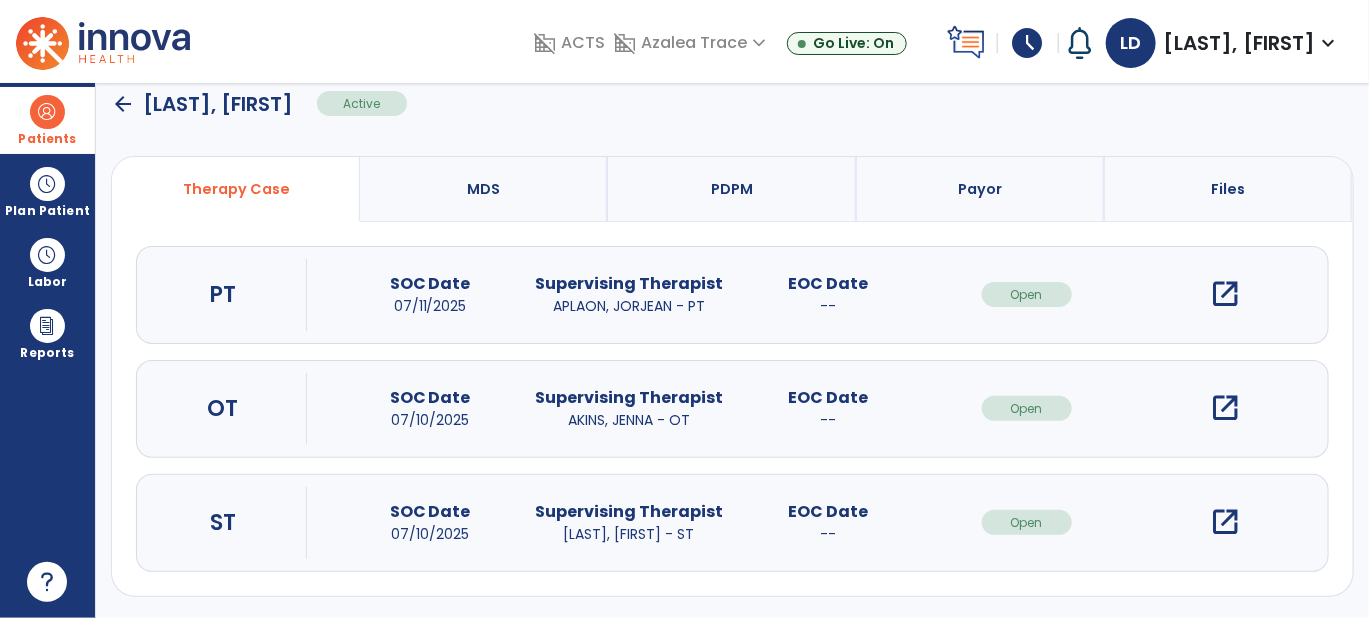 click on "open_in_new" at bounding box center (1226, 522) 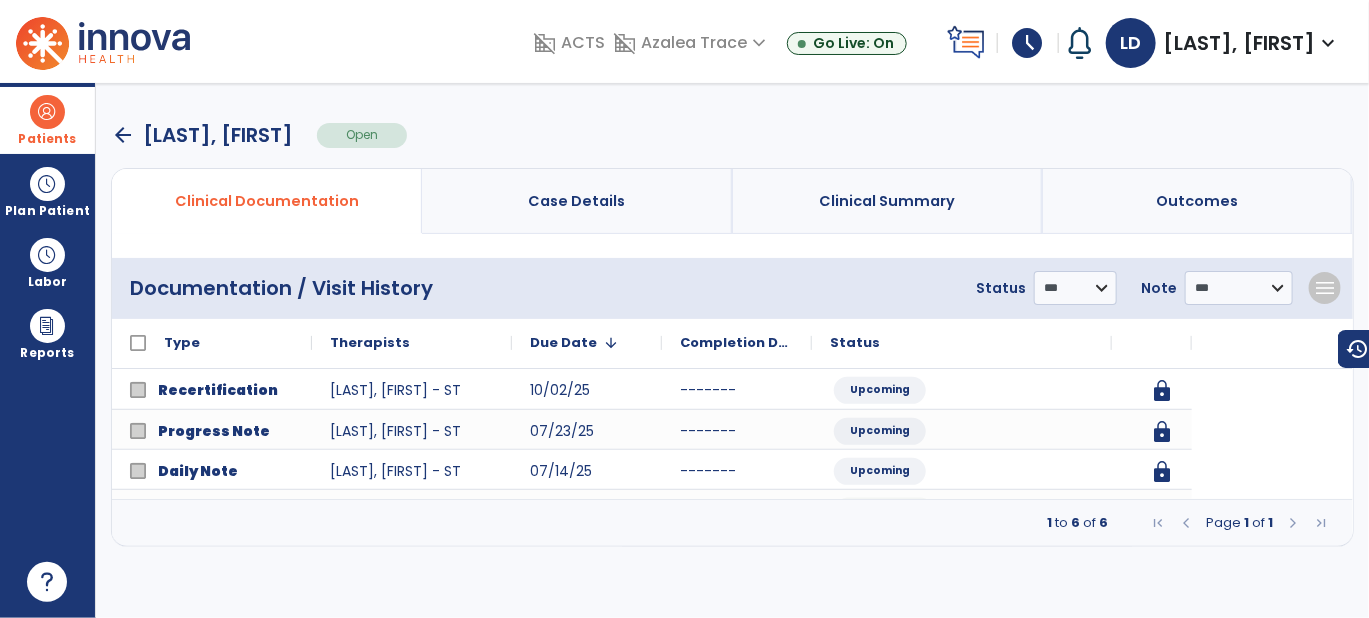 scroll, scrollTop: 0, scrollLeft: 0, axis: both 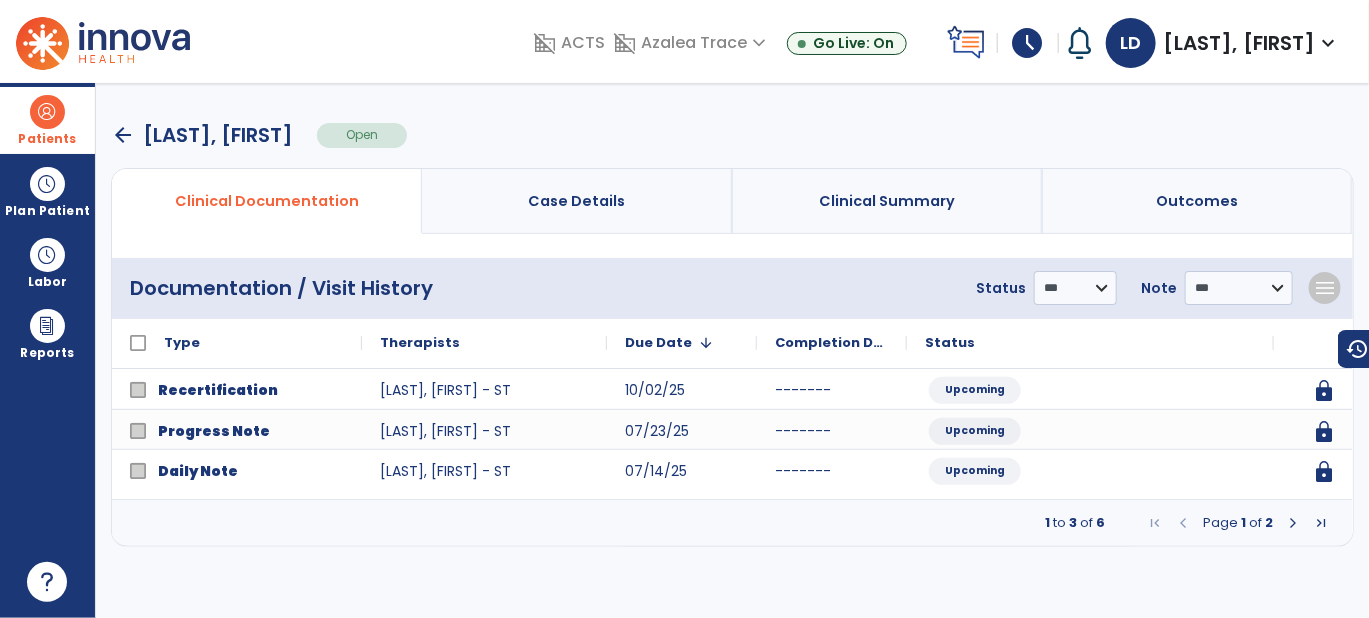 click at bounding box center [1293, 523] 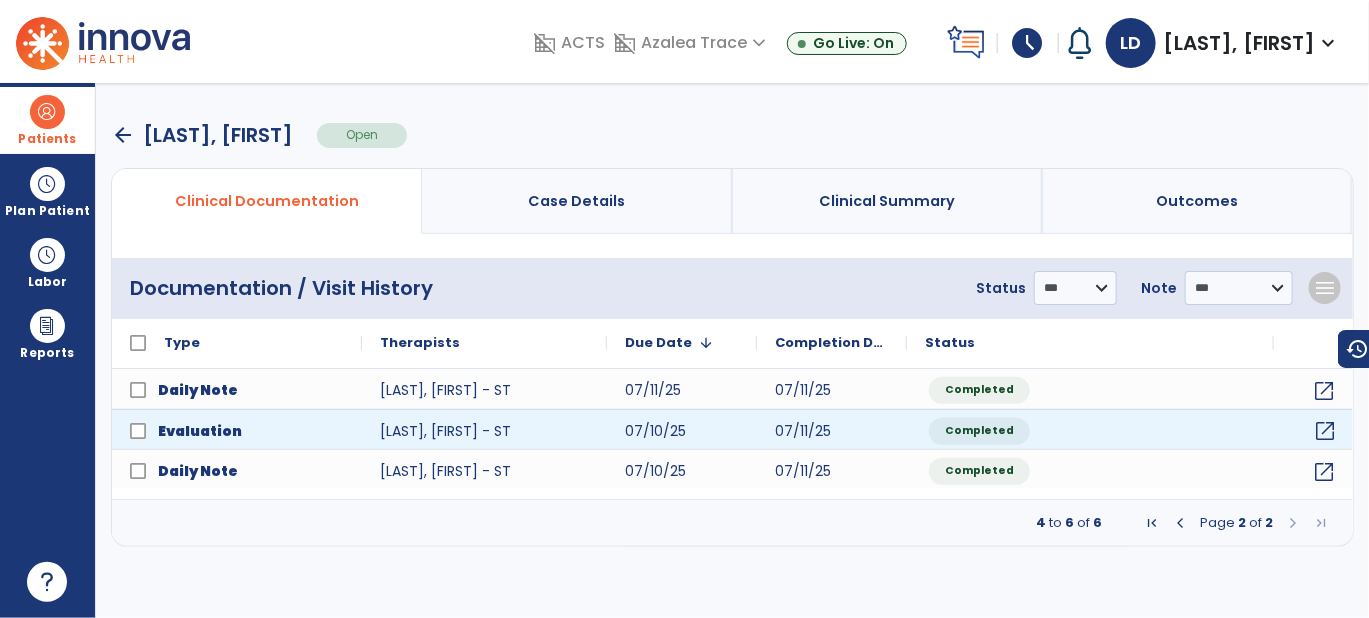 click on "open_in_new" 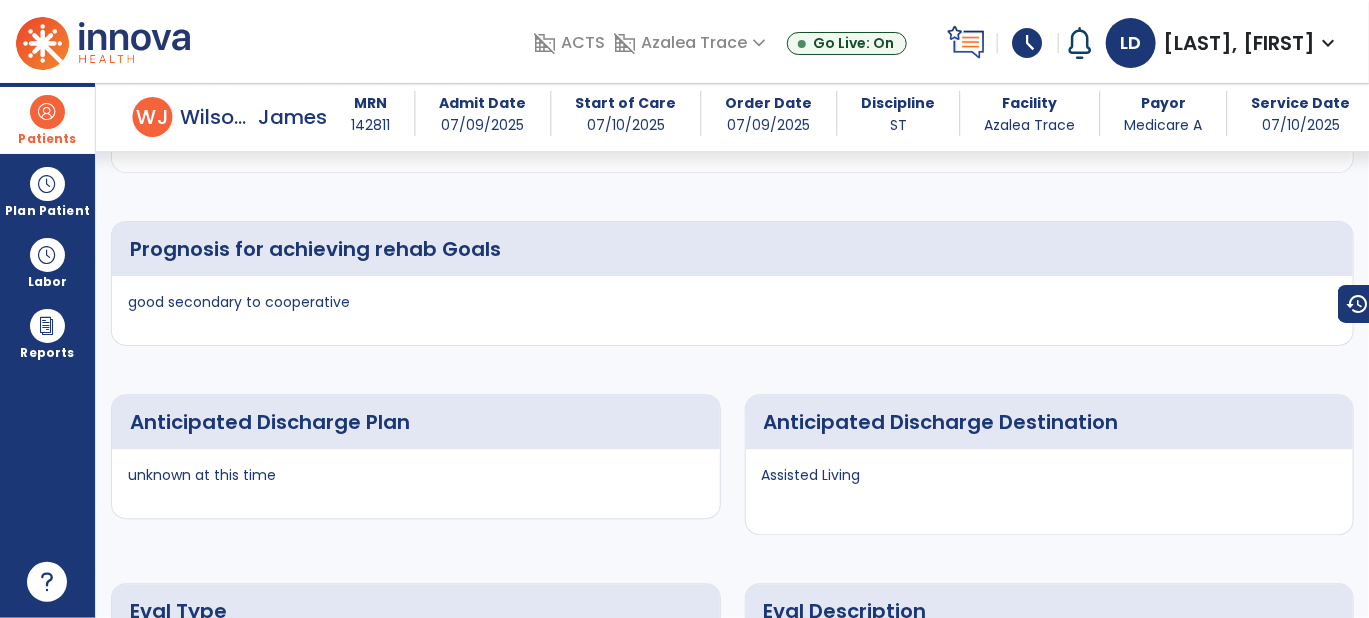 scroll, scrollTop: 5103, scrollLeft: 0, axis: vertical 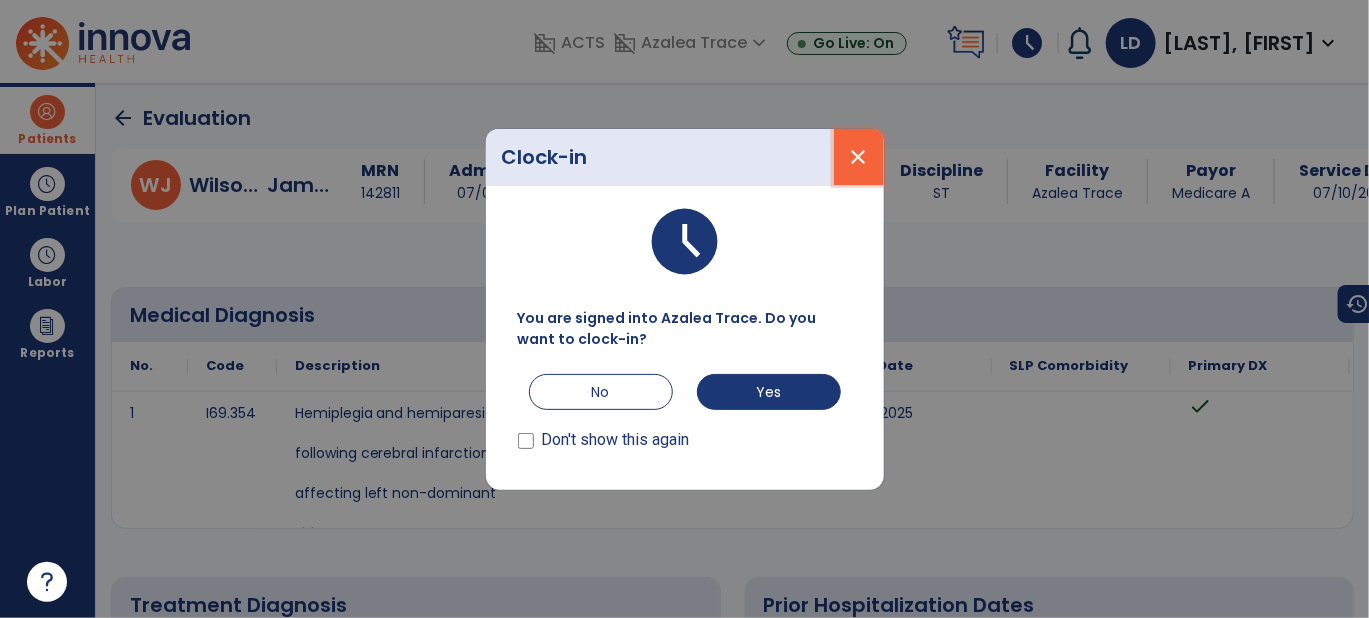 click on "close" at bounding box center [859, 157] 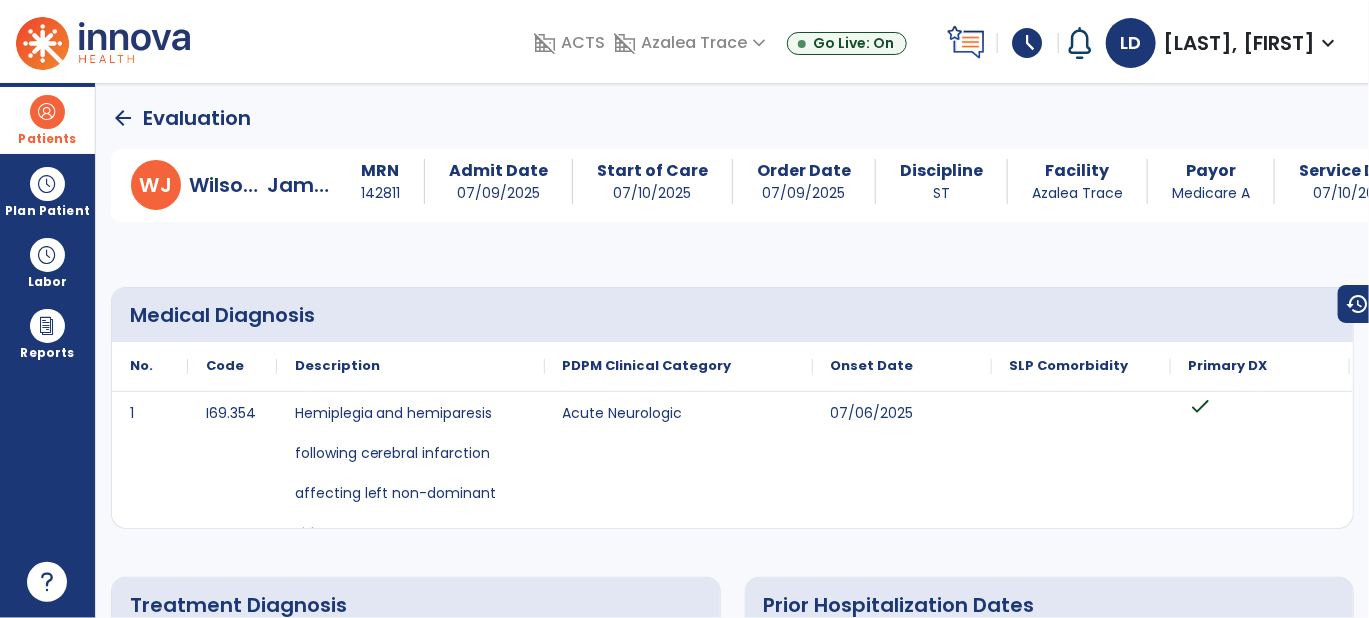 click on "arrow_back" 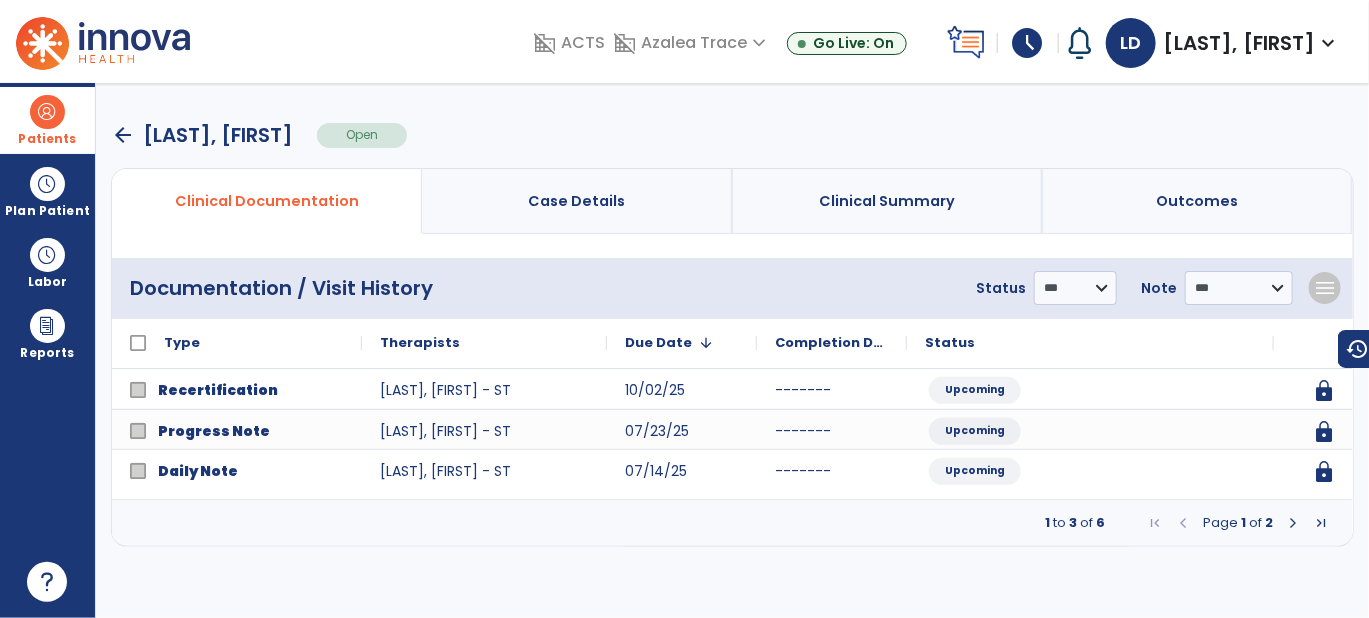 click on "arrow_back" at bounding box center (123, 135) 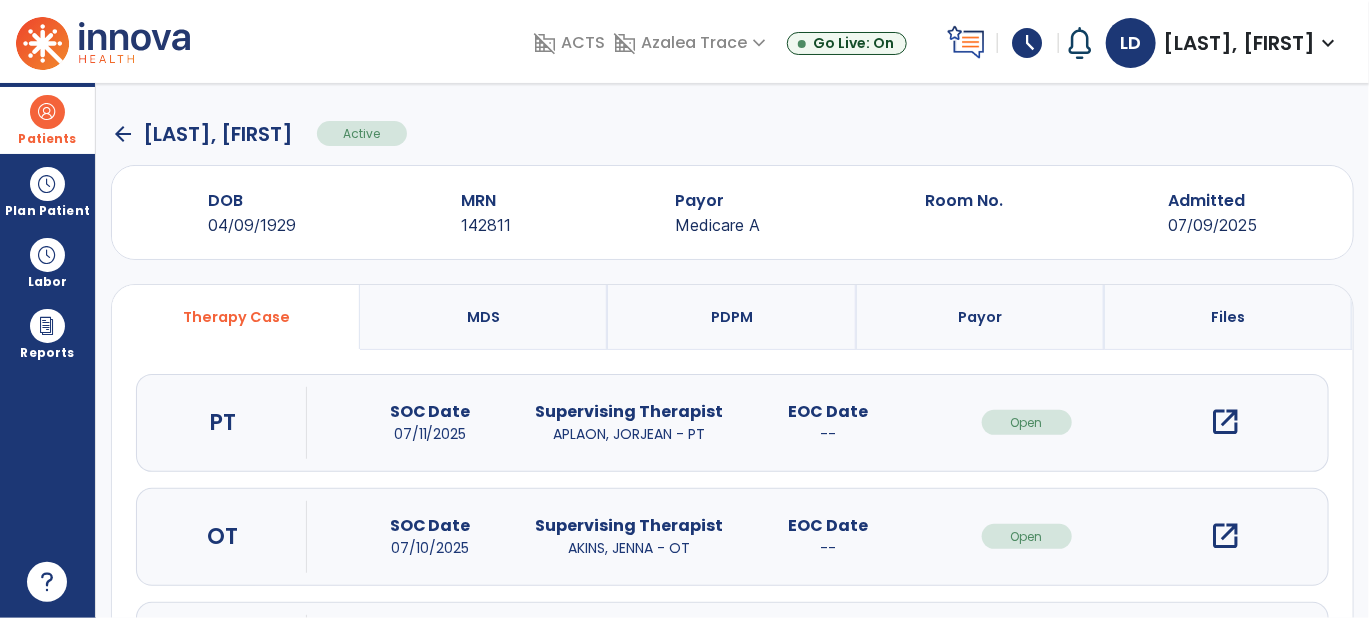 click on "MDS" at bounding box center [483, 317] 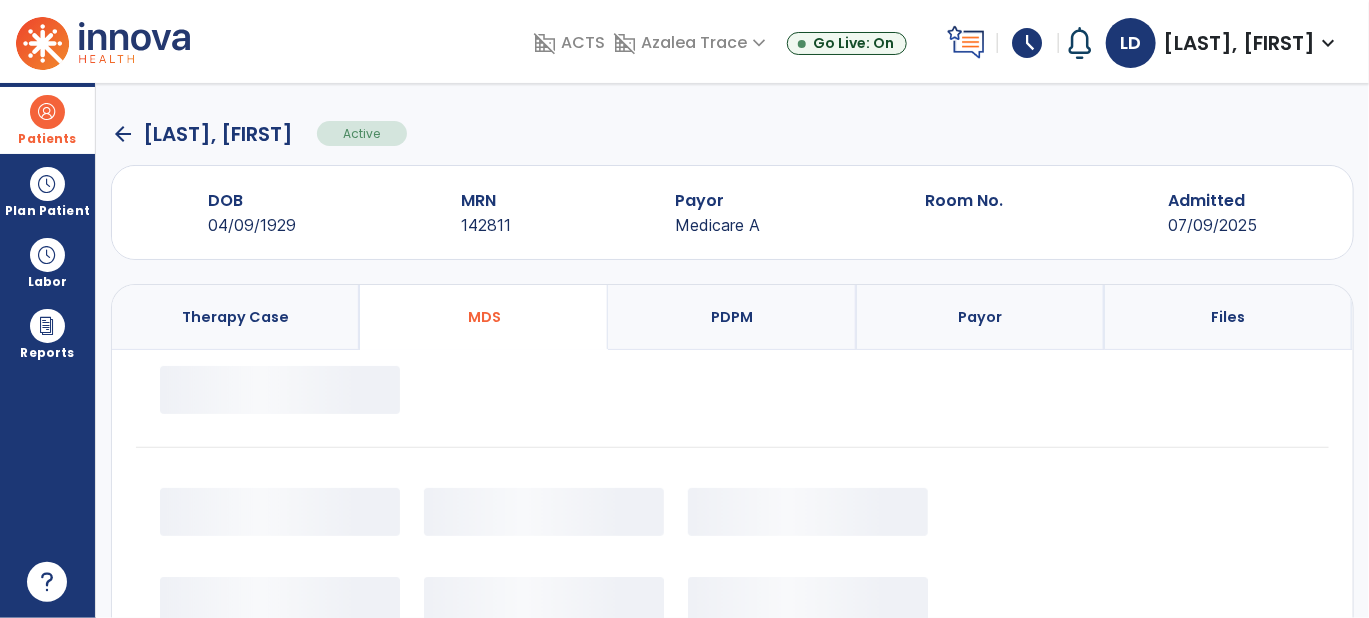 select on "*********" 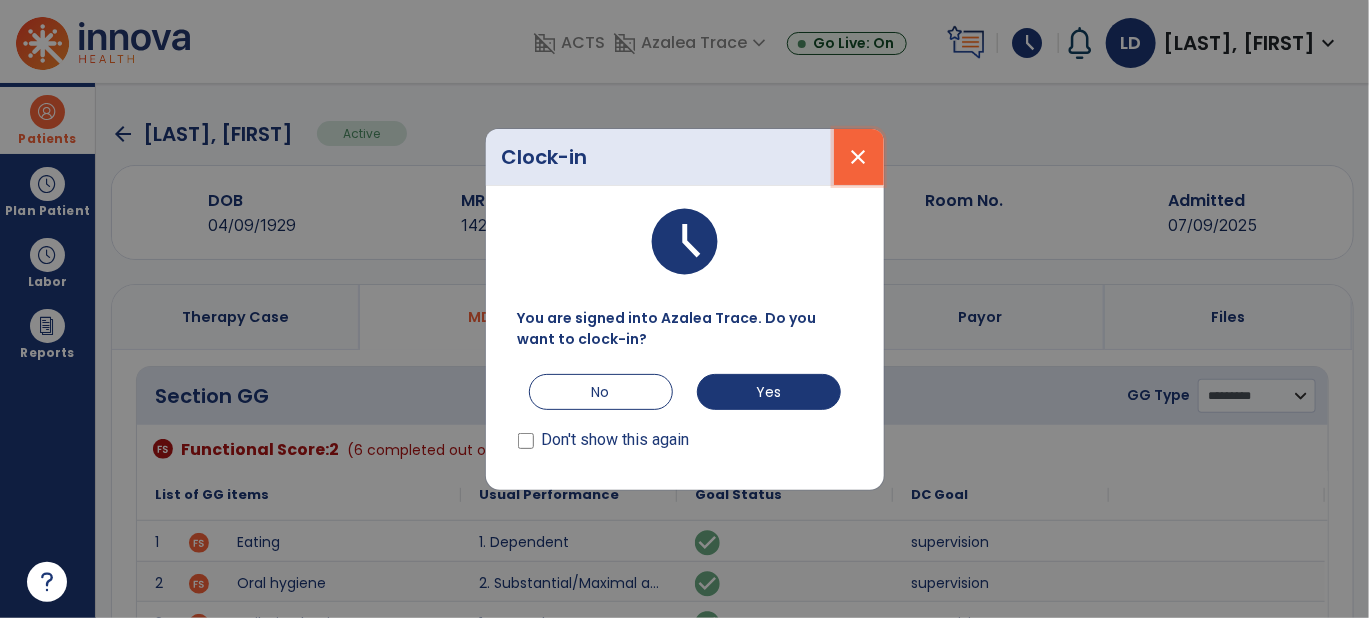 click on "close" at bounding box center [859, 157] 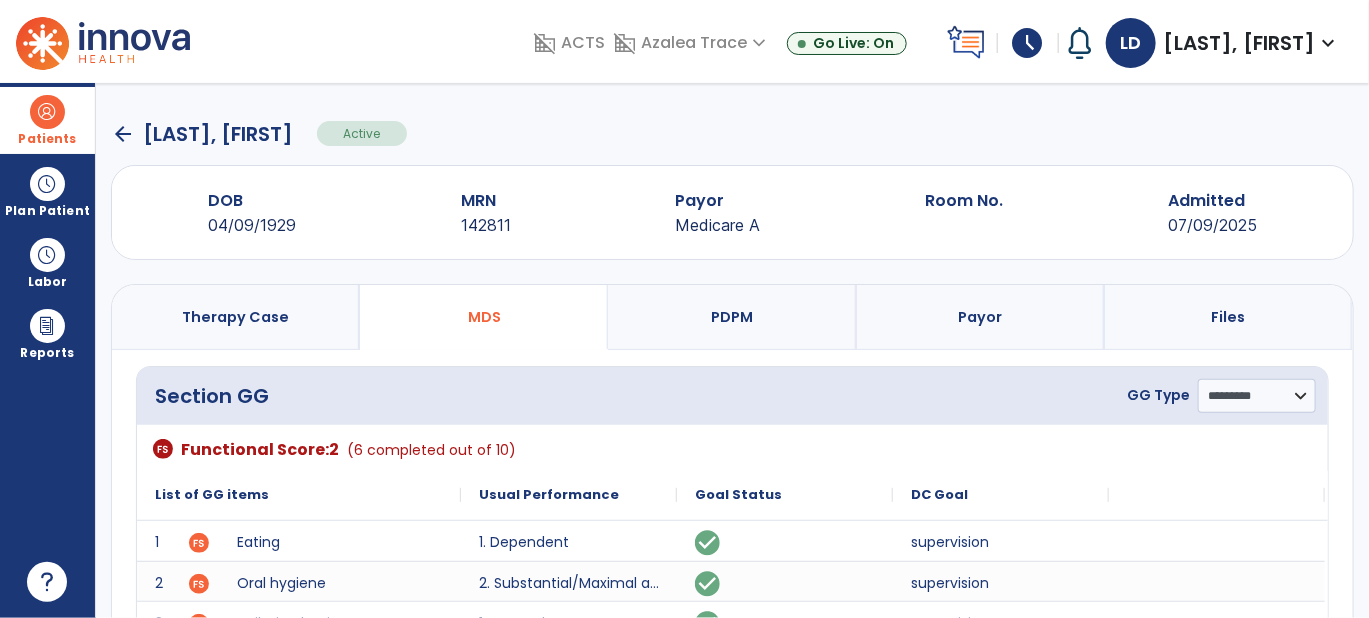 click on "**********" at bounding box center (684, 309) 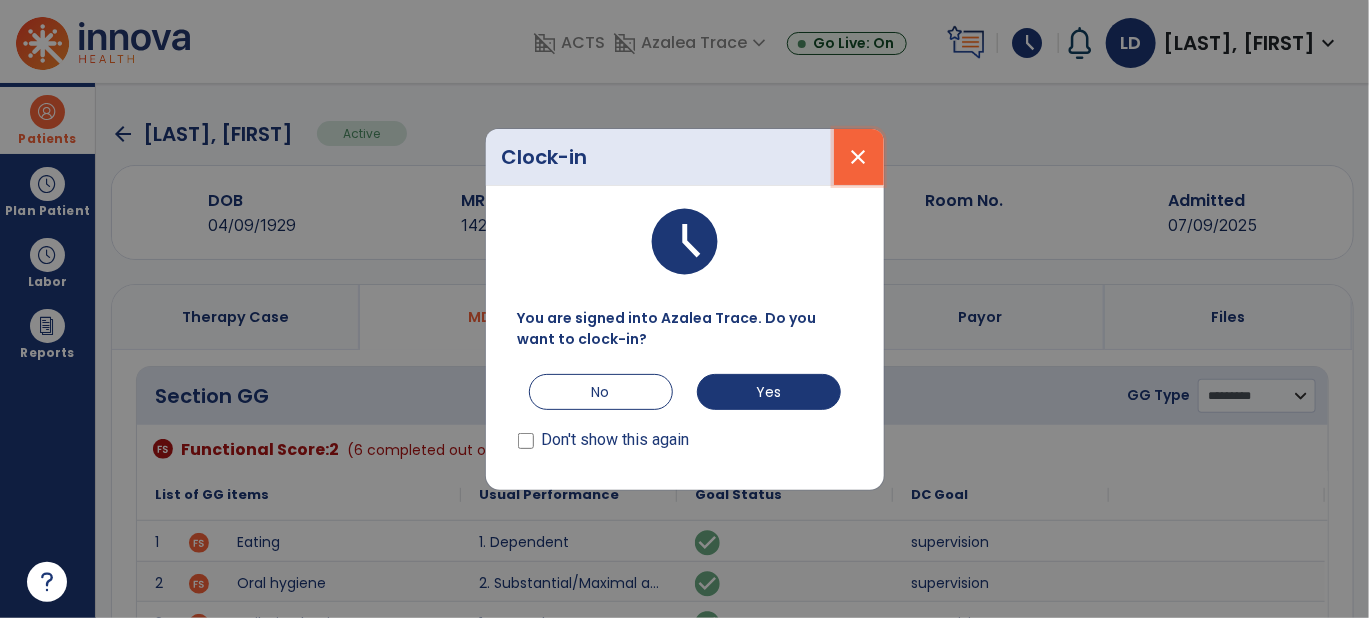 click on "close" at bounding box center [859, 157] 